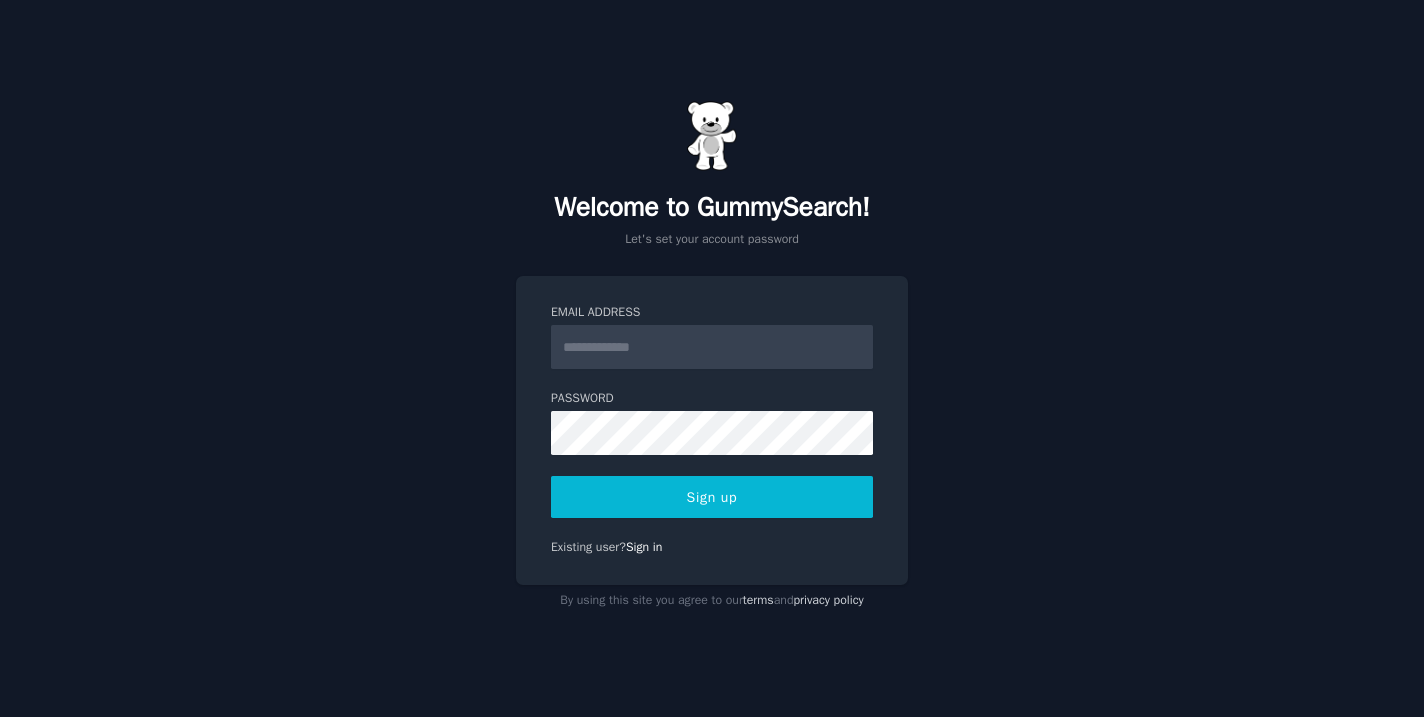 scroll, scrollTop: 0, scrollLeft: 0, axis: both 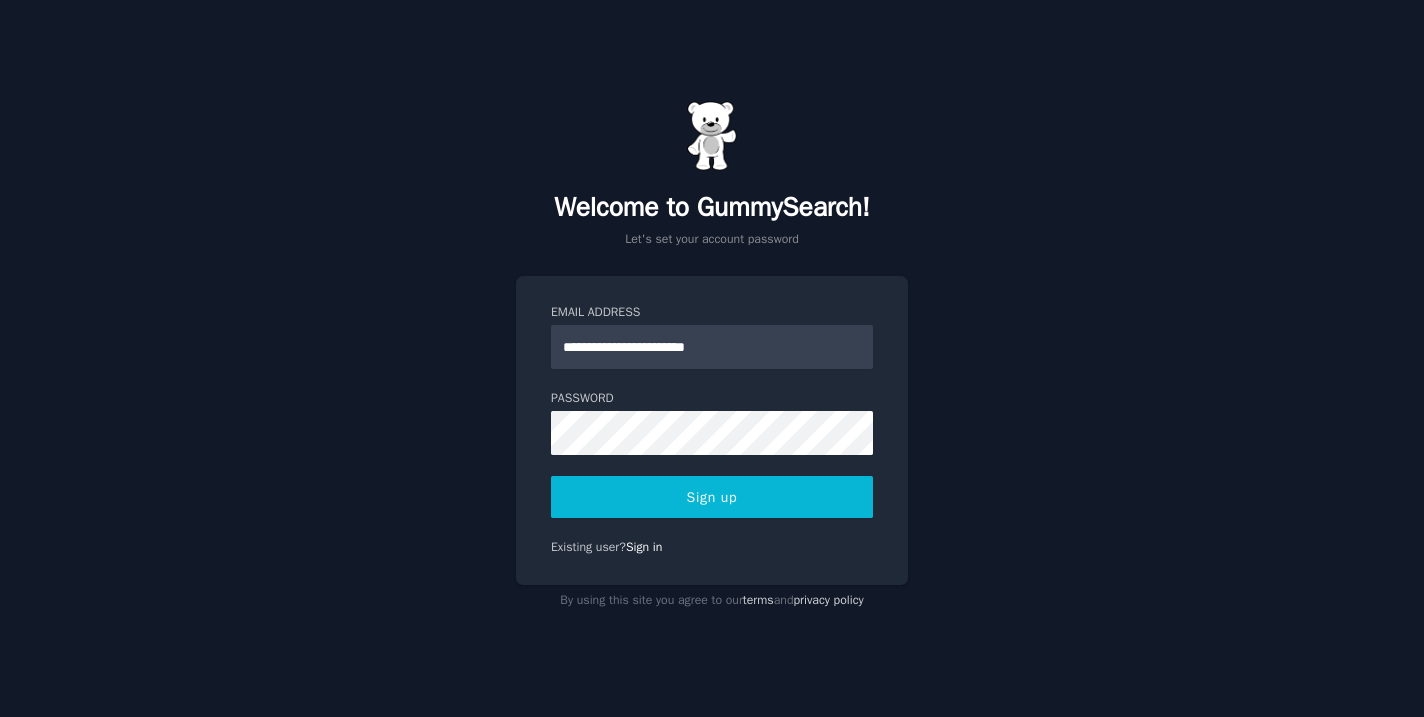 click on "Sign up" at bounding box center [712, 497] 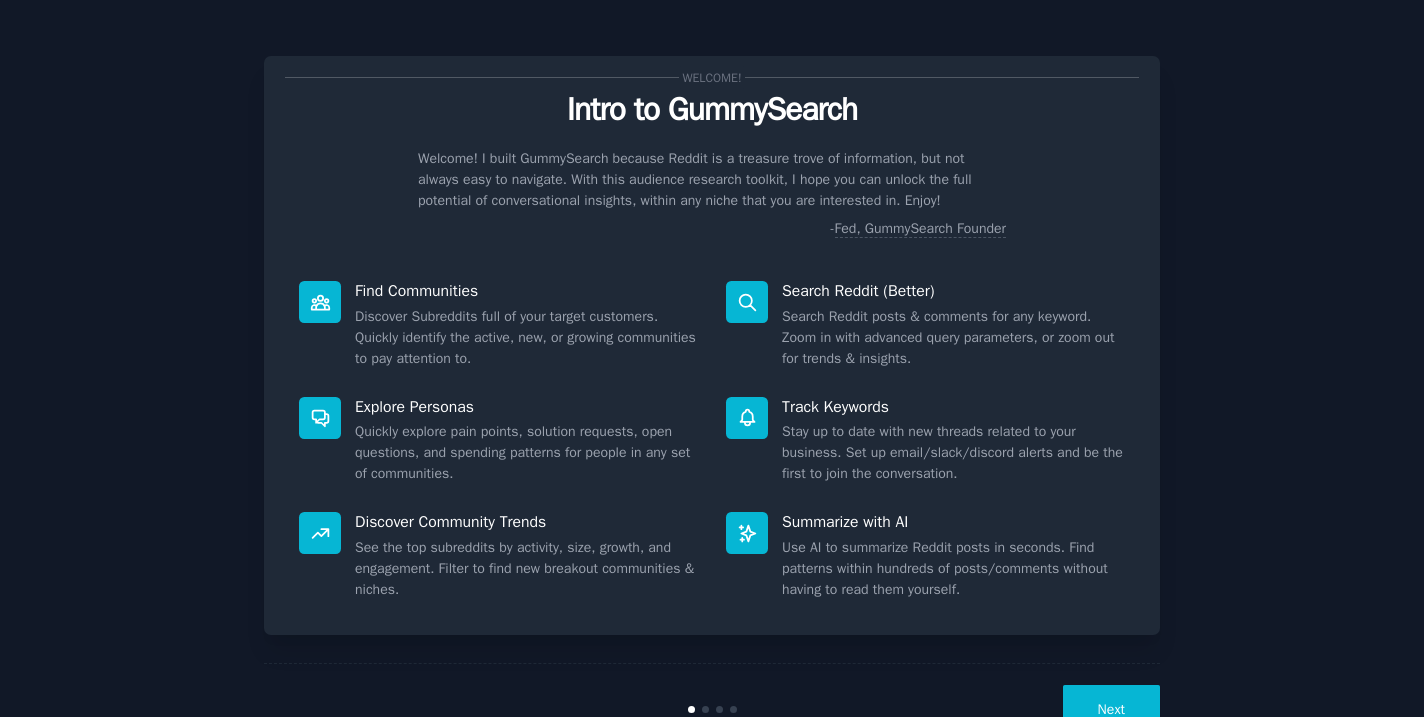 scroll, scrollTop: 0, scrollLeft: 0, axis: both 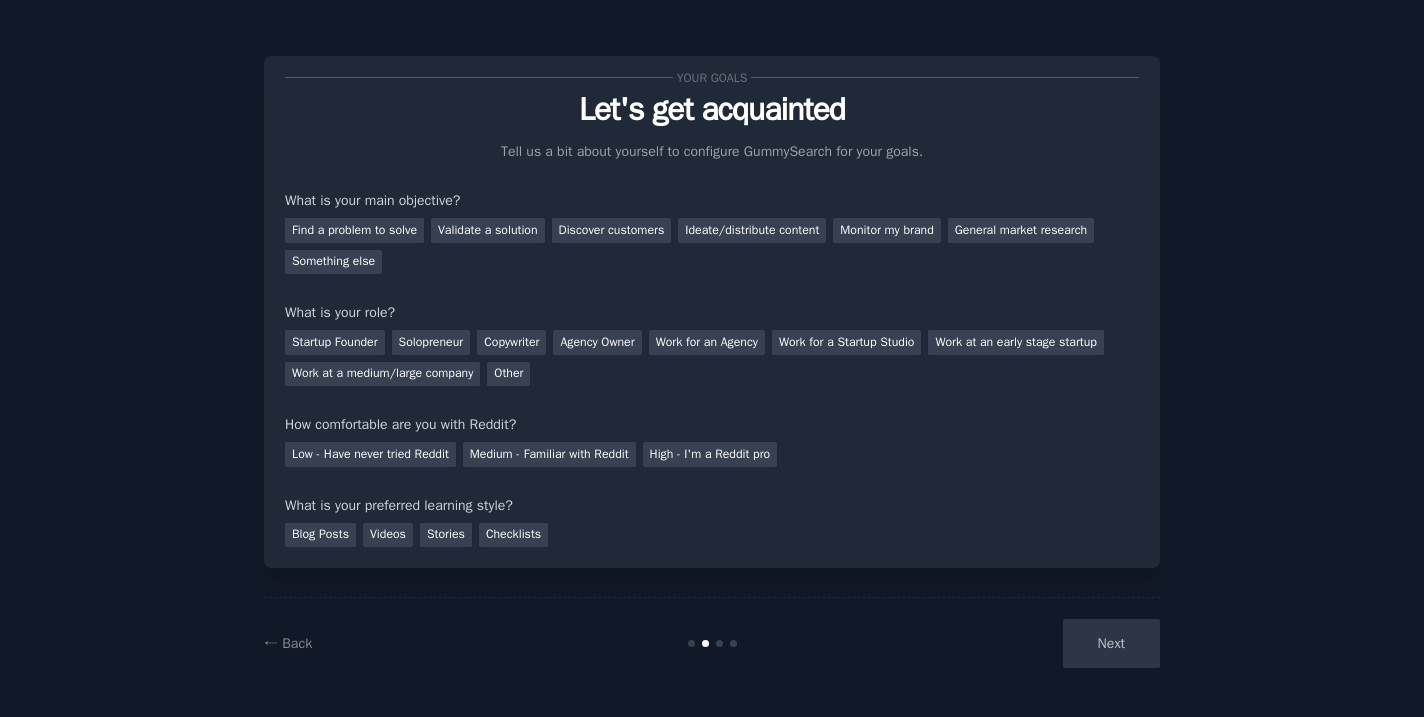 click on "Next" at bounding box center [1010, 643] 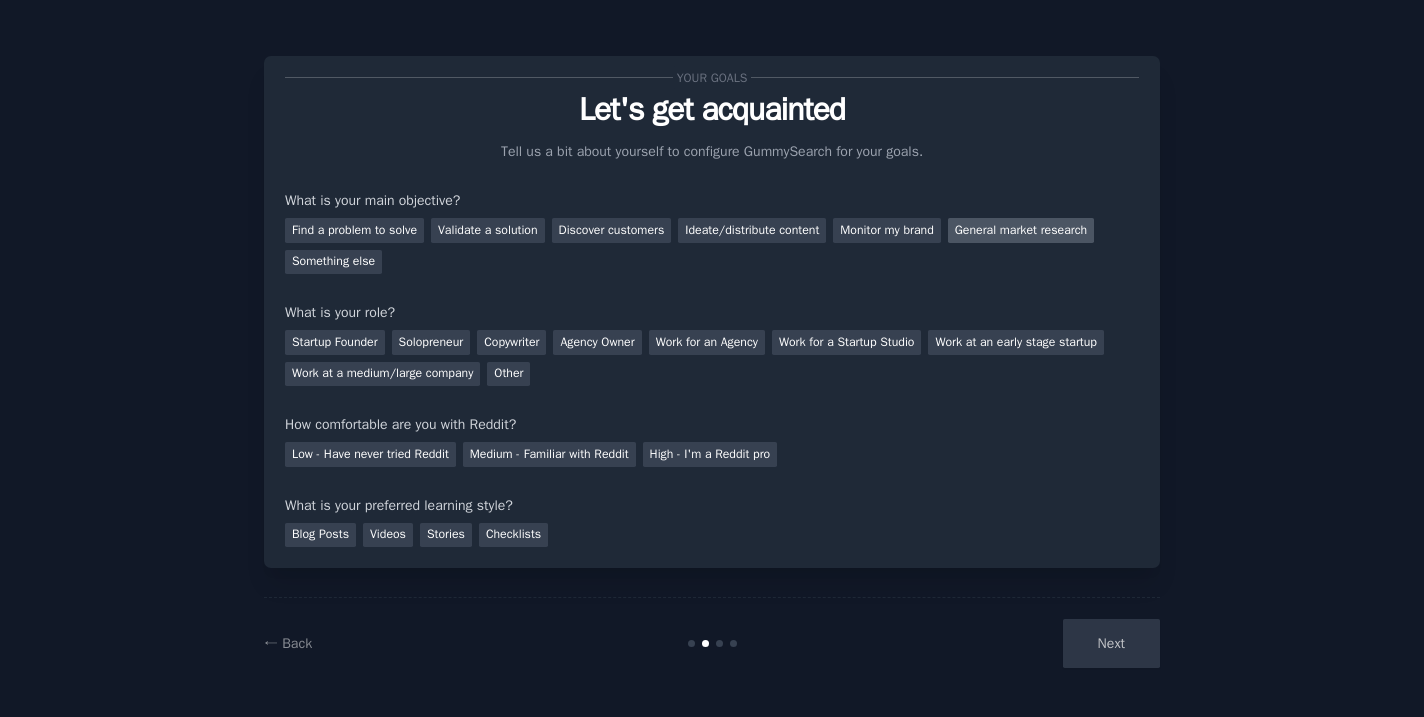 click on "General market research" at bounding box center [1021, 230] 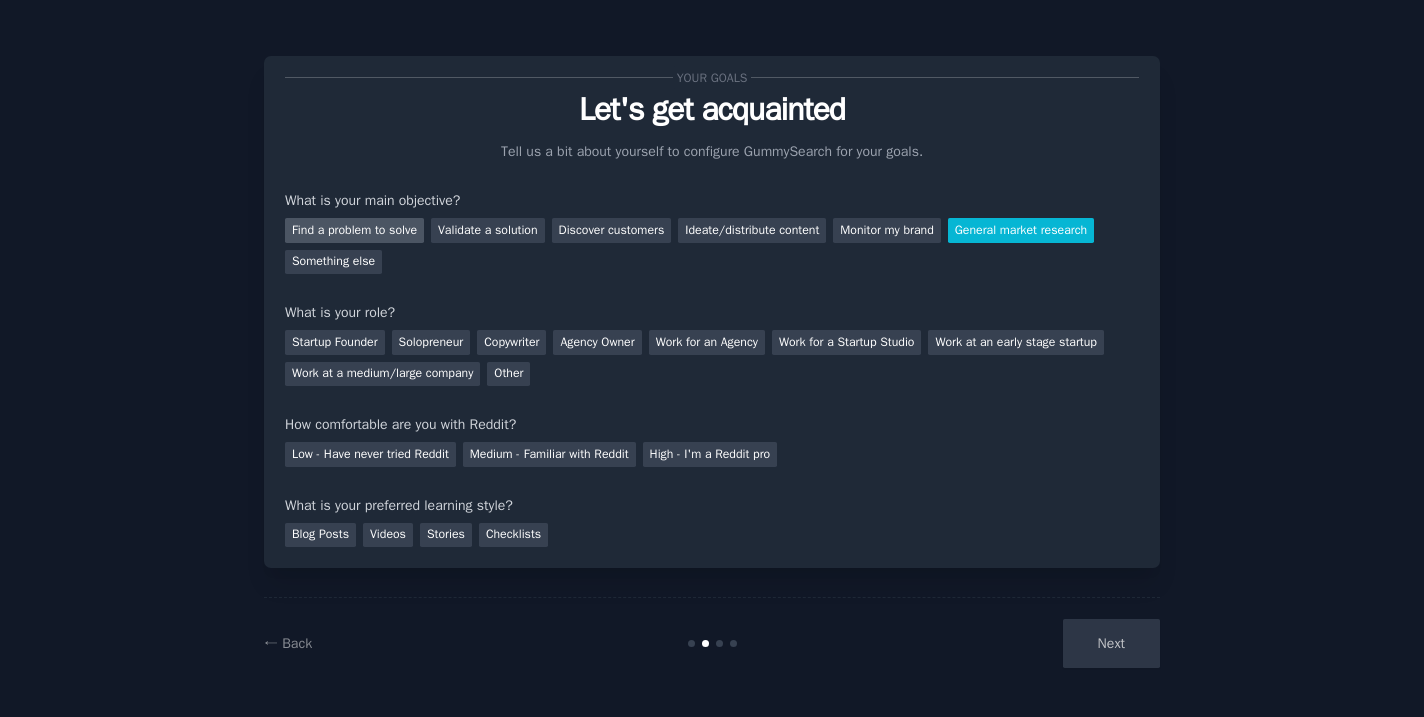click on "Find a problem to solve" at bounding box center [354, 230] 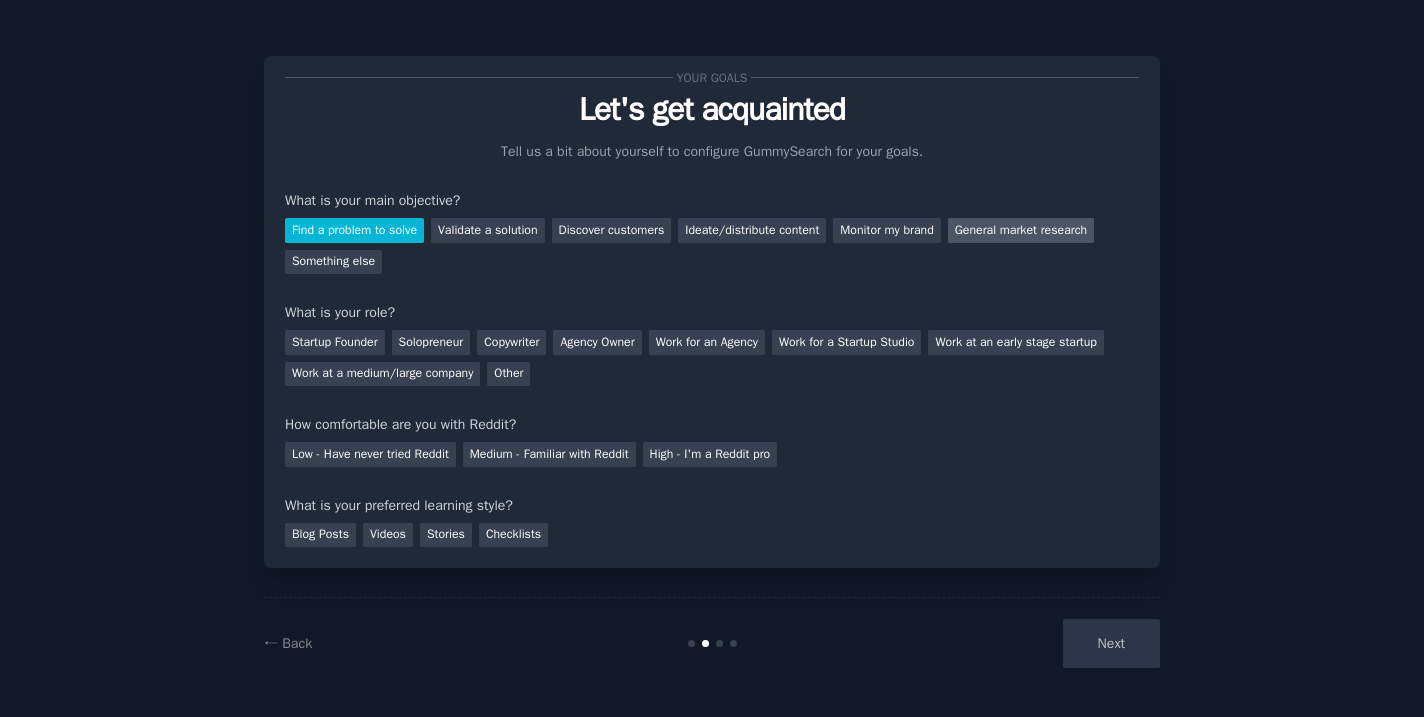 click on "General market research" at bounding box center [1021, 230] 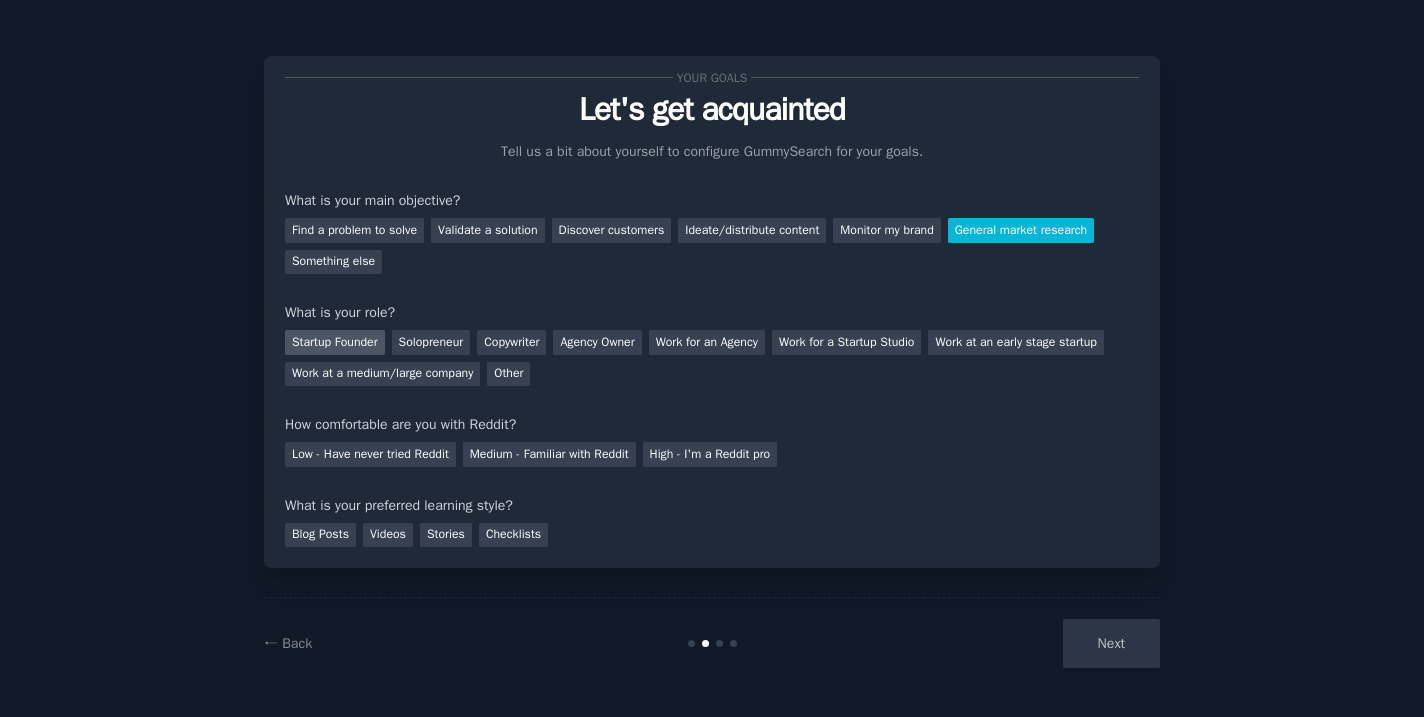 click on "Startup Founder" at bounding box center [335, 342] 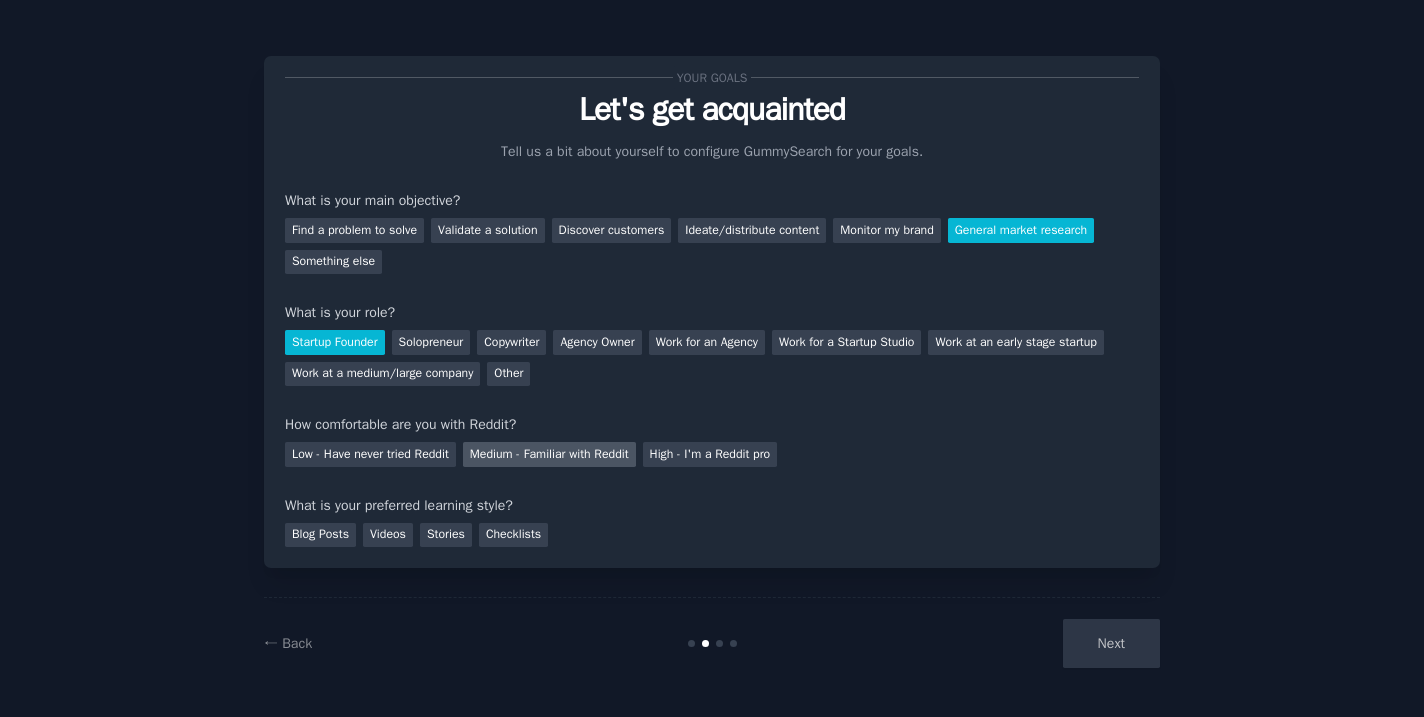 click on "Medium - Familiar with Reddit" at bounding box center [549, 454] 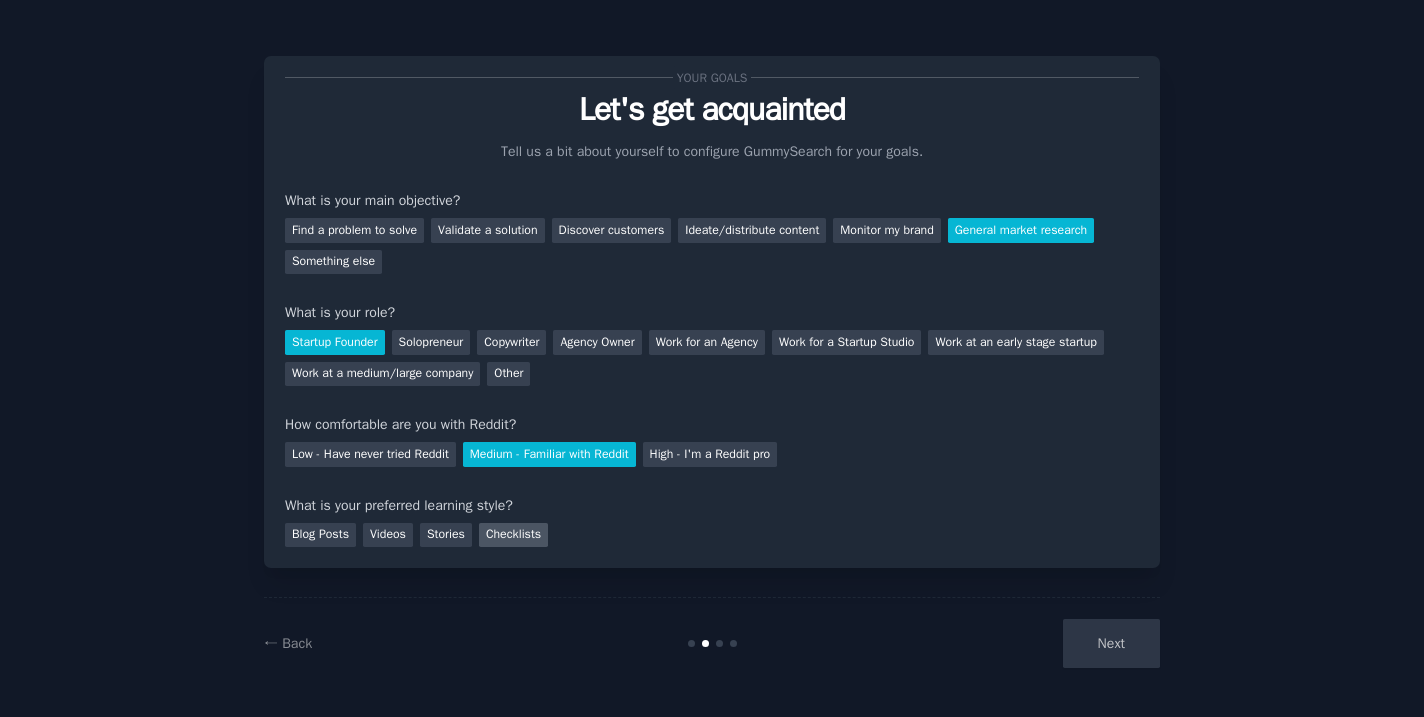click on "Checklists" at bounding box center [513, 535] 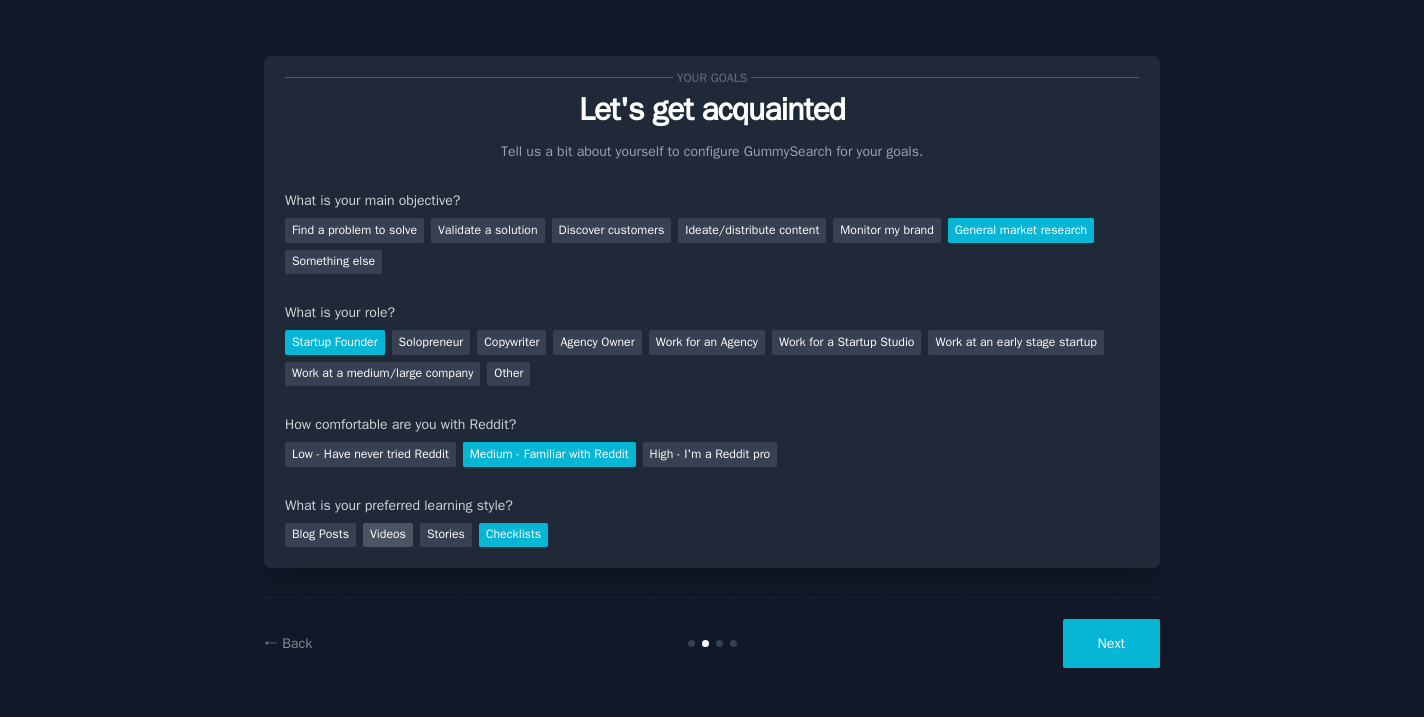 drag, startPoint x: 434, startPoint y: 535, endPoint x: 391, endPoint y: 534, distance: 43.011627 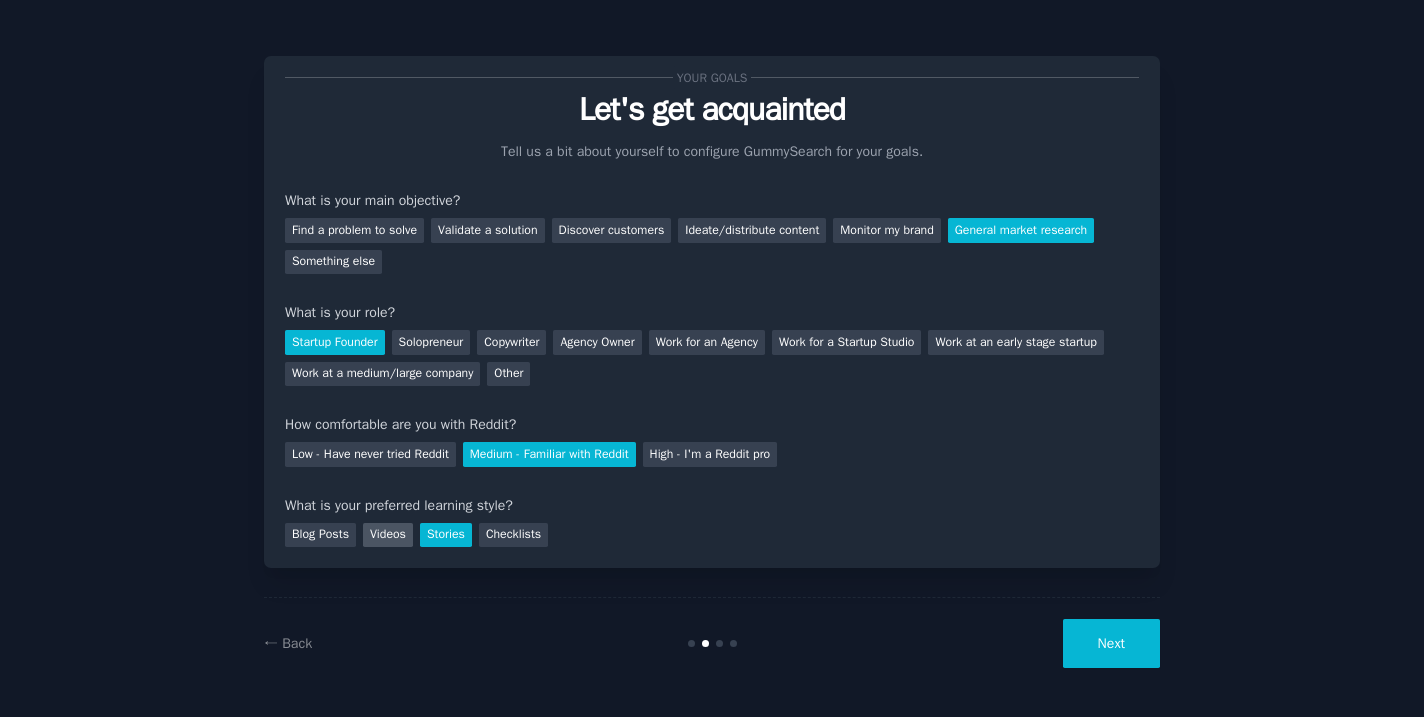 click on "Videos" at bounding box center (388, 535) 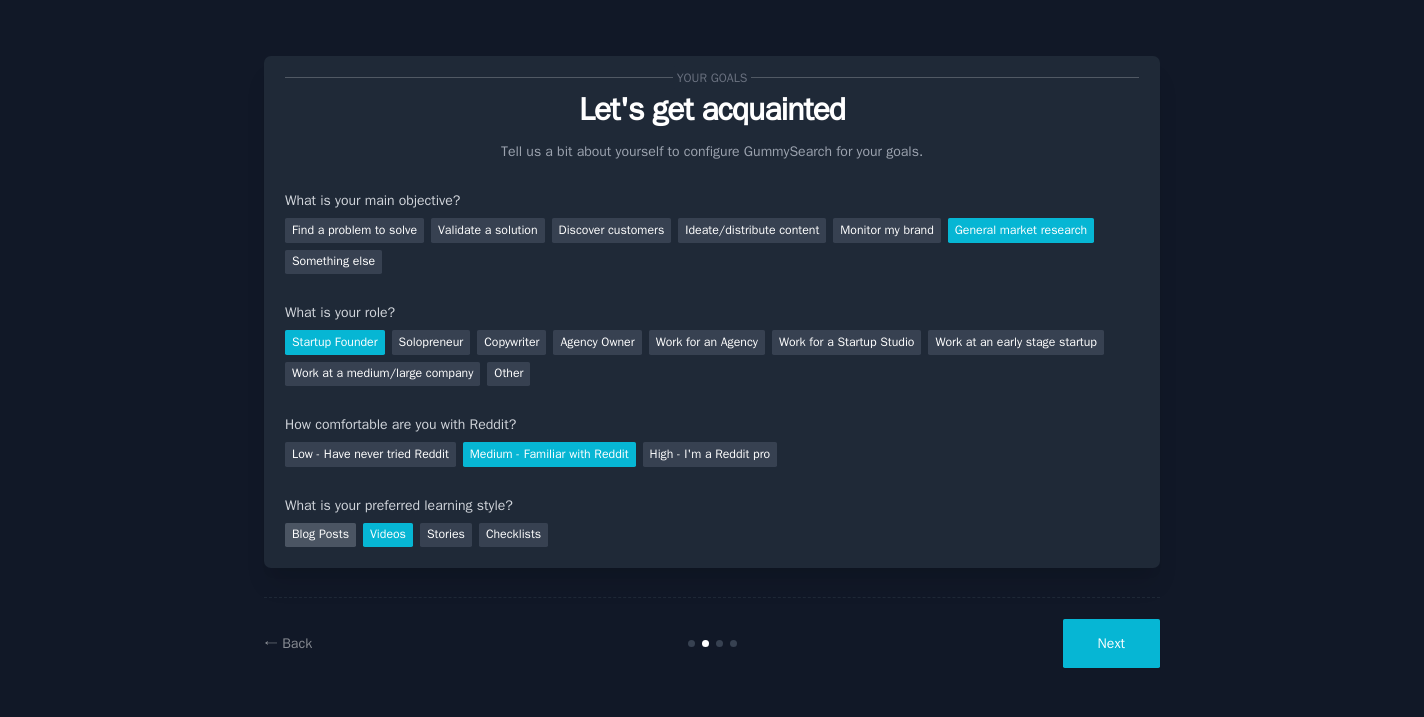 click on "Blog Posts" at bounding box center [320, 535] 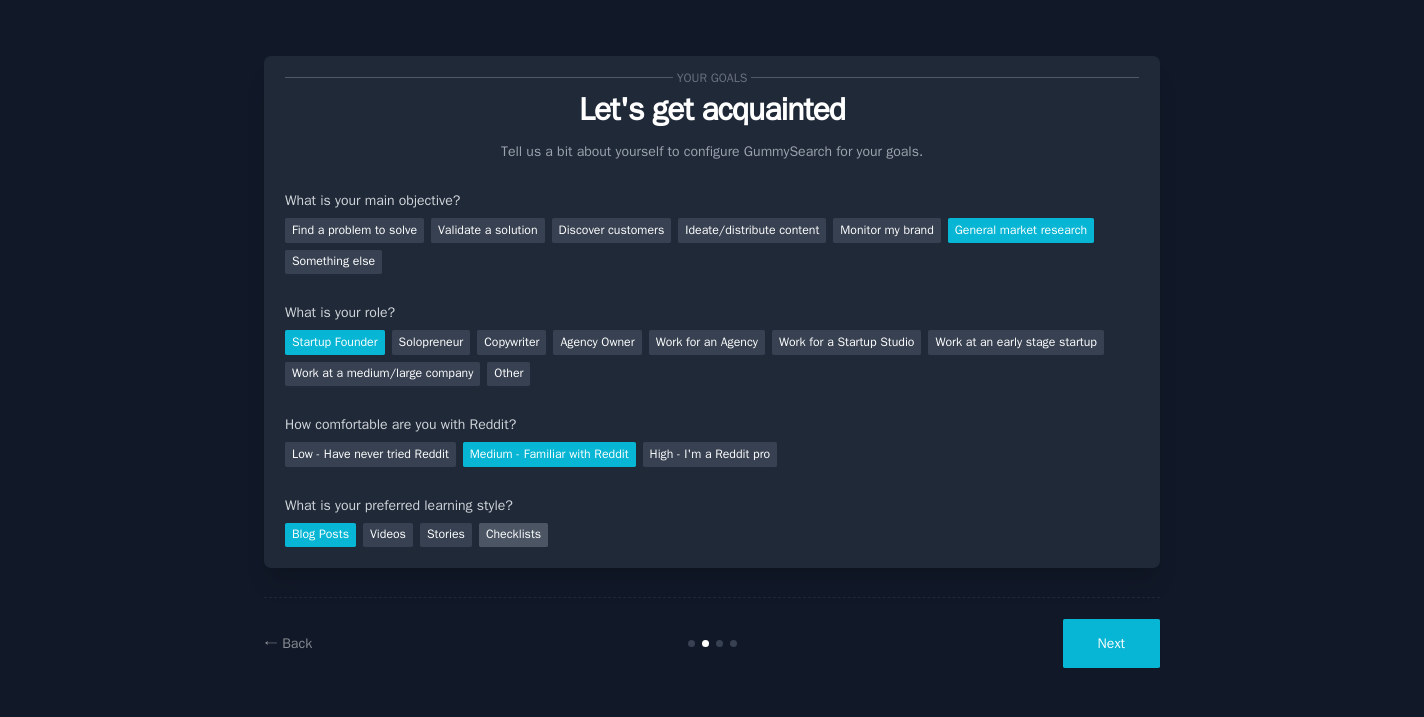 click on "Checklists" at bounding box center [513, 535] 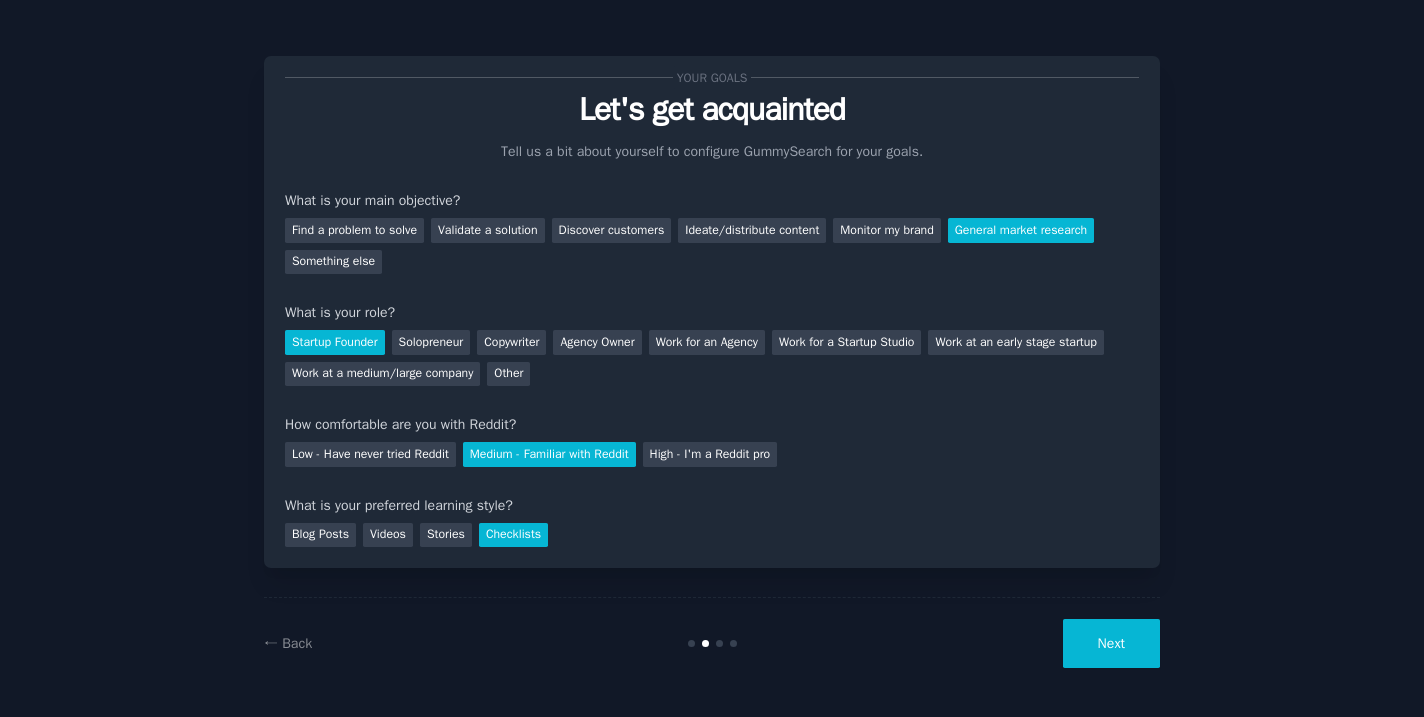 click on "Next" at bounding box center [1111, 643] 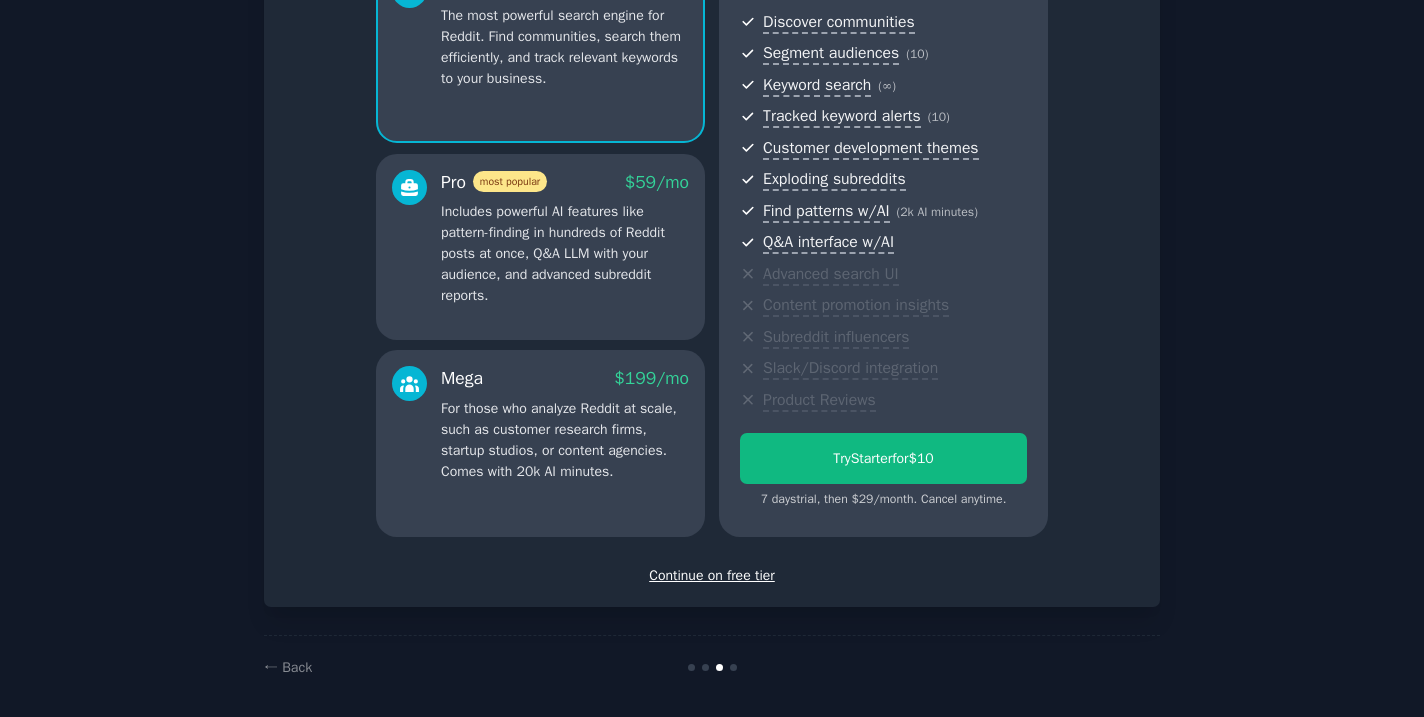 scroll, scrollTop: 221, scrollLeft: 0, axis: vertical 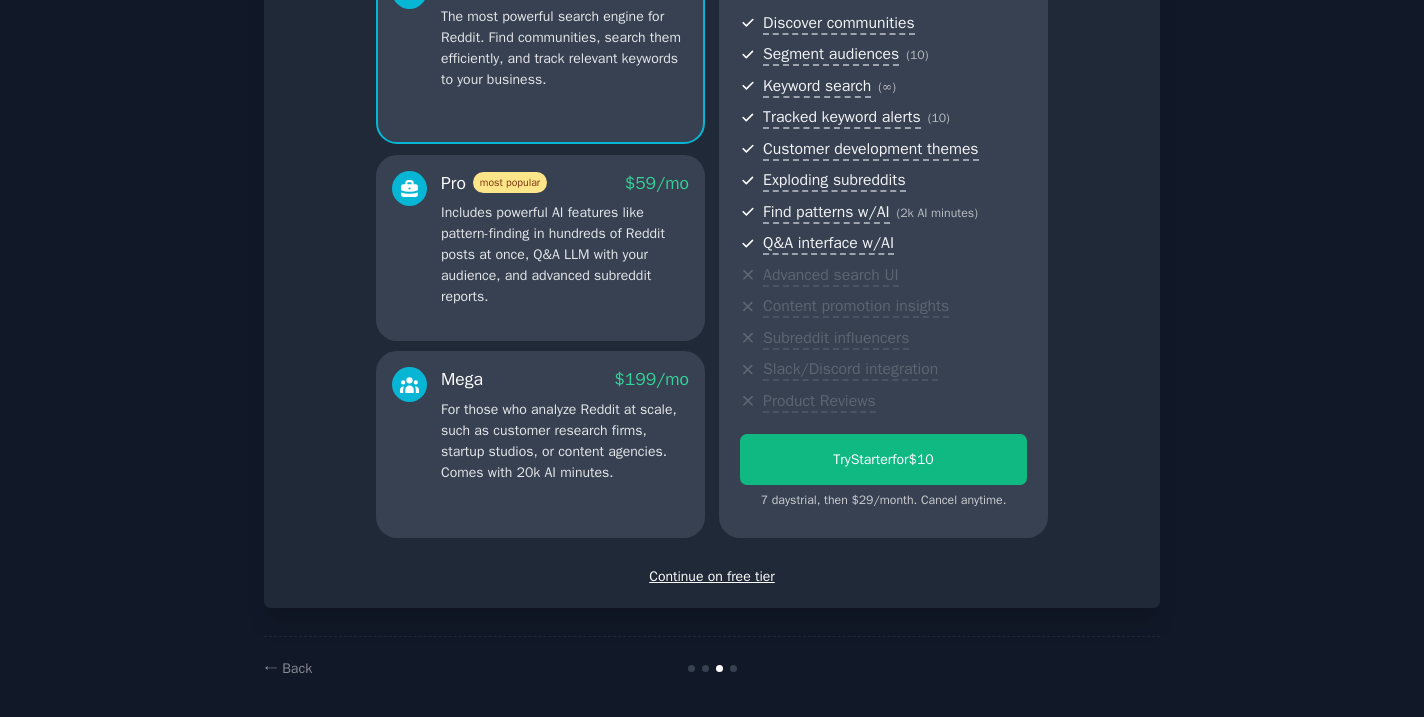 click on "Continue on free tier" at bounding box center [712, 576] 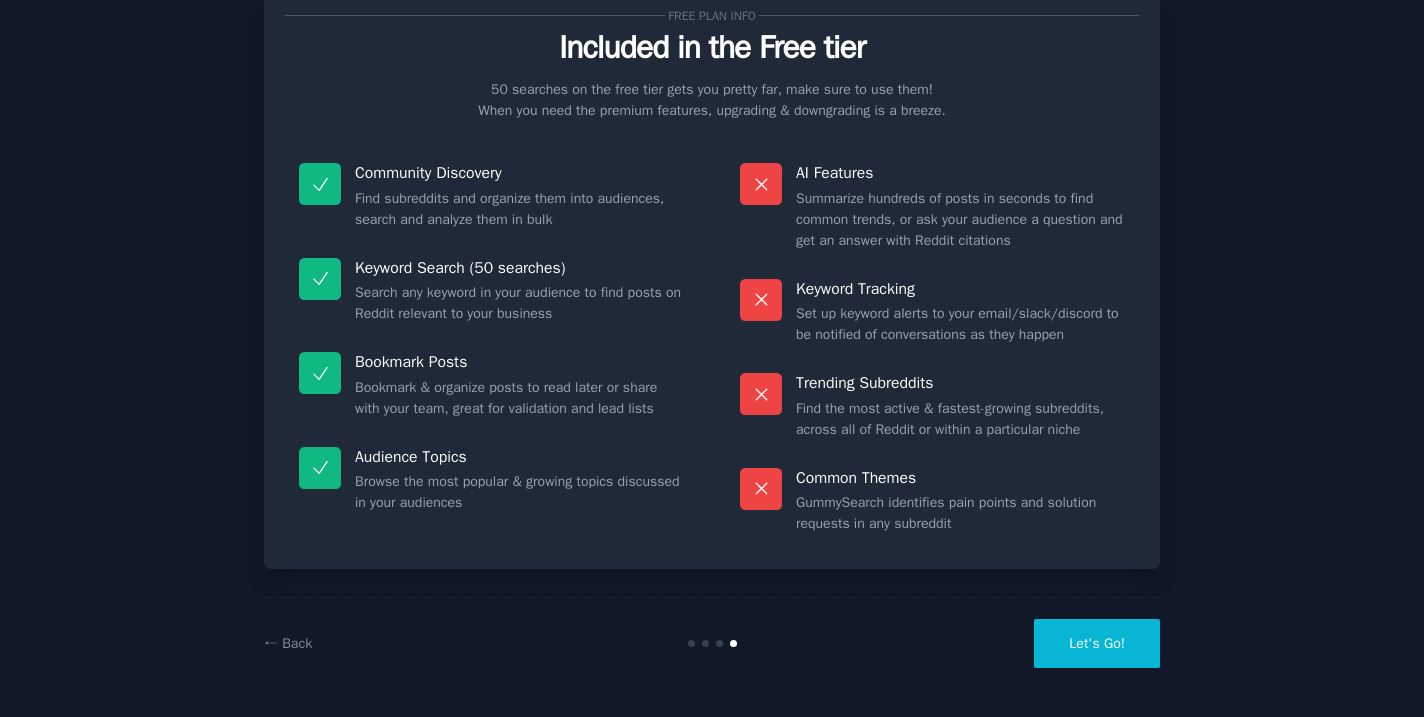 scroll, scrollTop: 0, scrollLeft: 0, axis: both 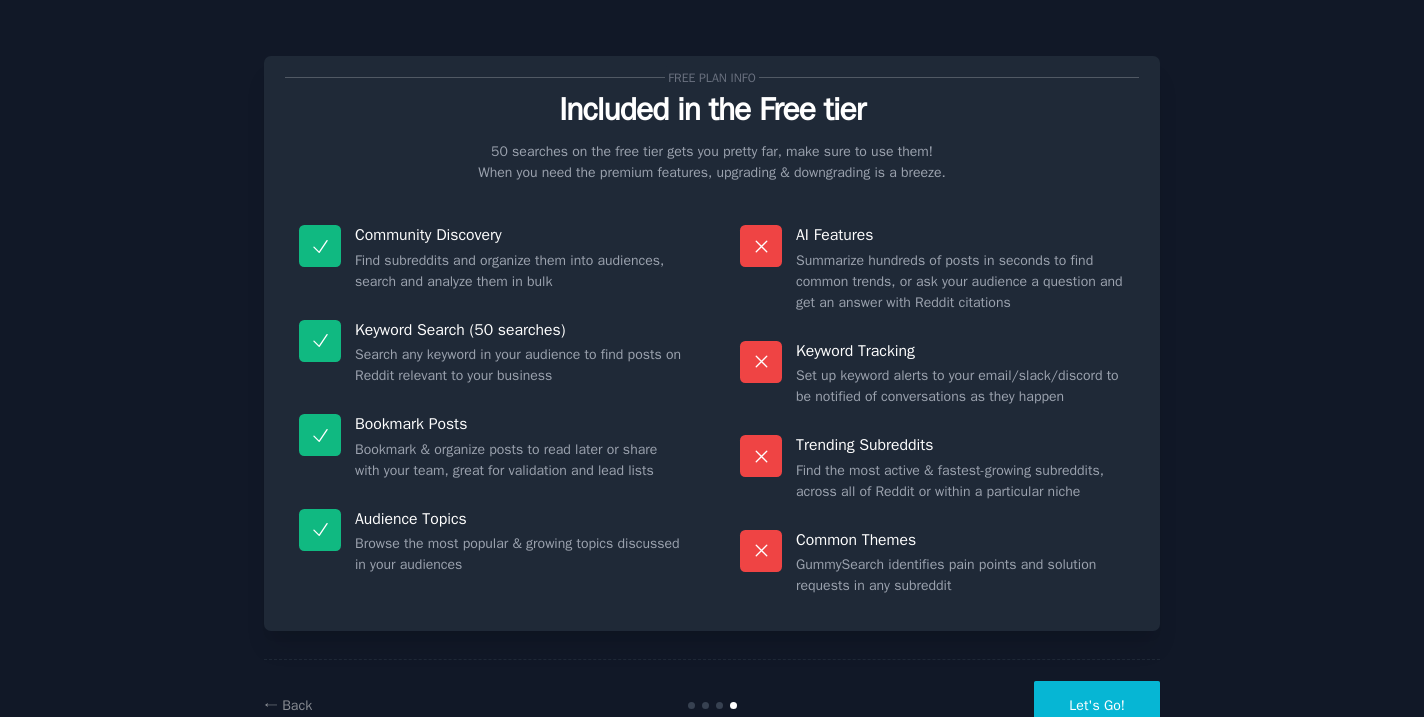 click on "Let's Go!" at bounding box center (1097, 705) 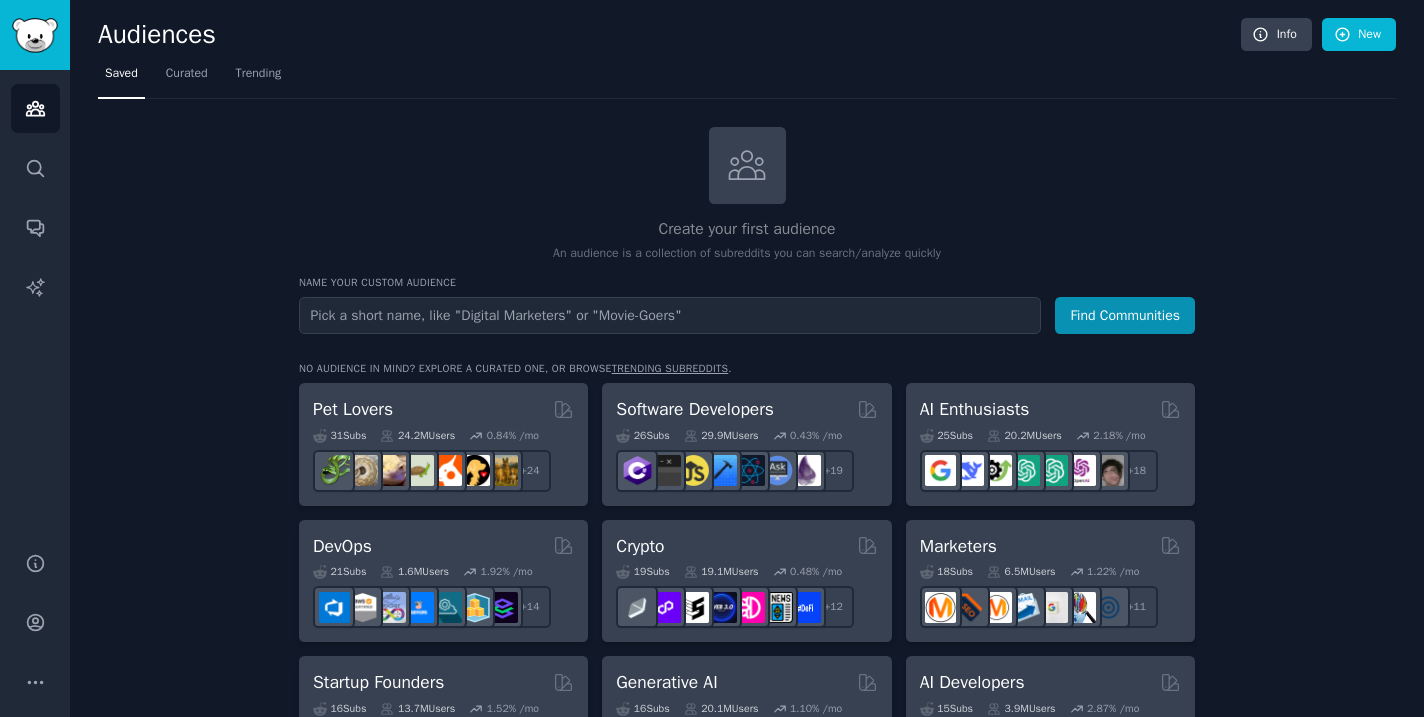 click at bounding box center (670, 315) 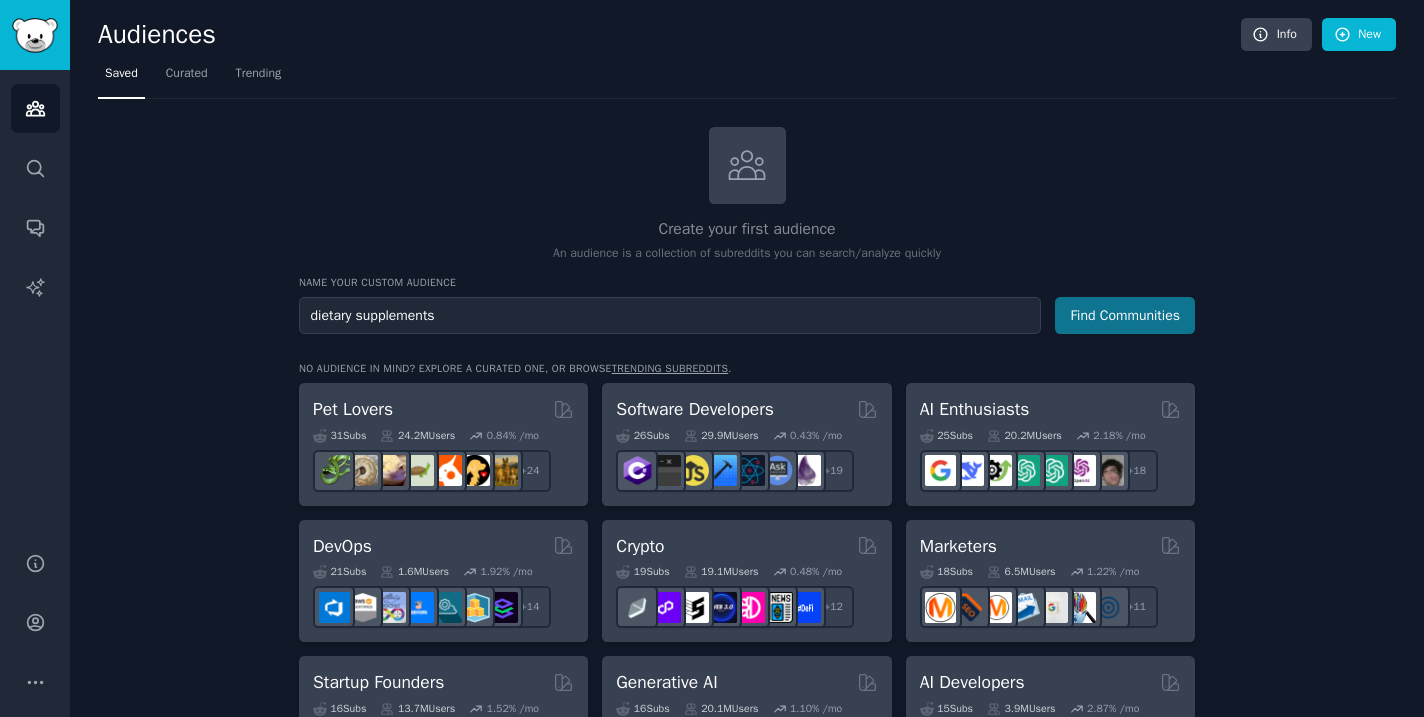 type on "dietary supplements" 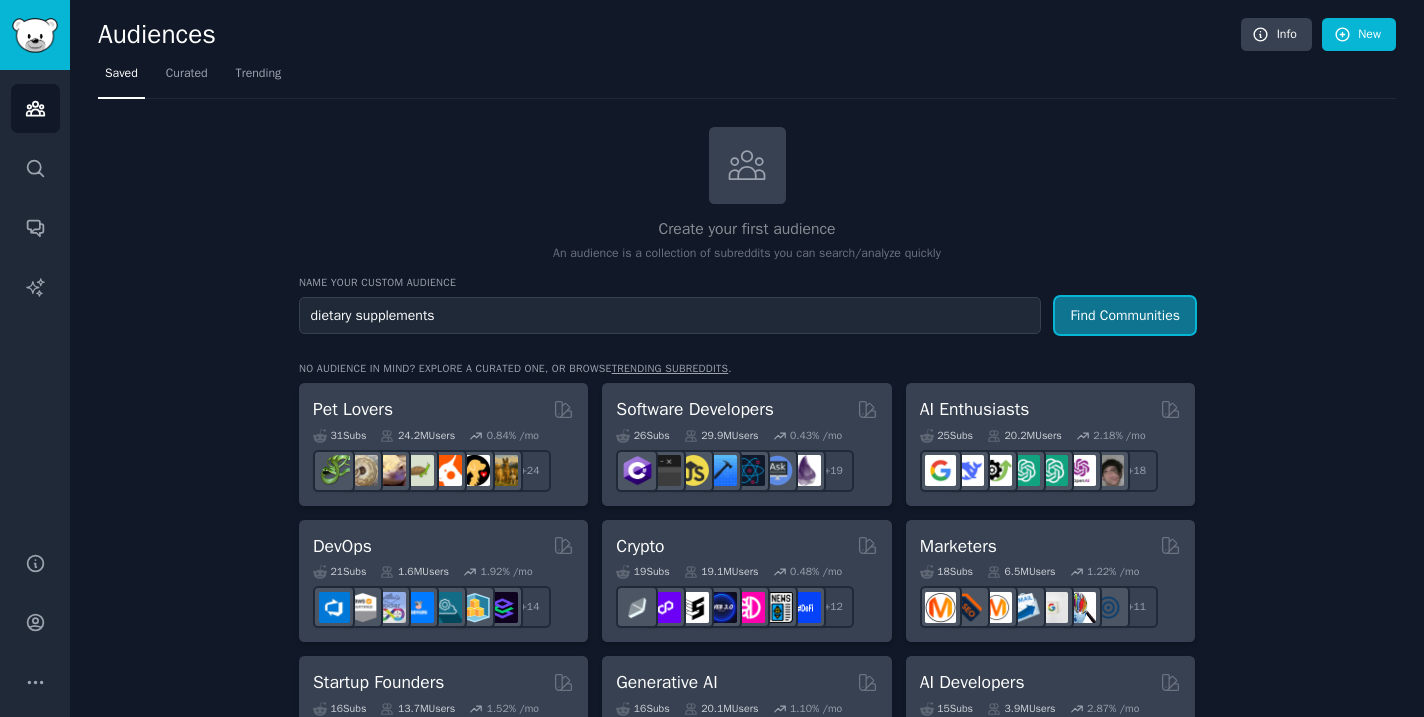 click on "Find Communities" at bounding box center [1125, 315] 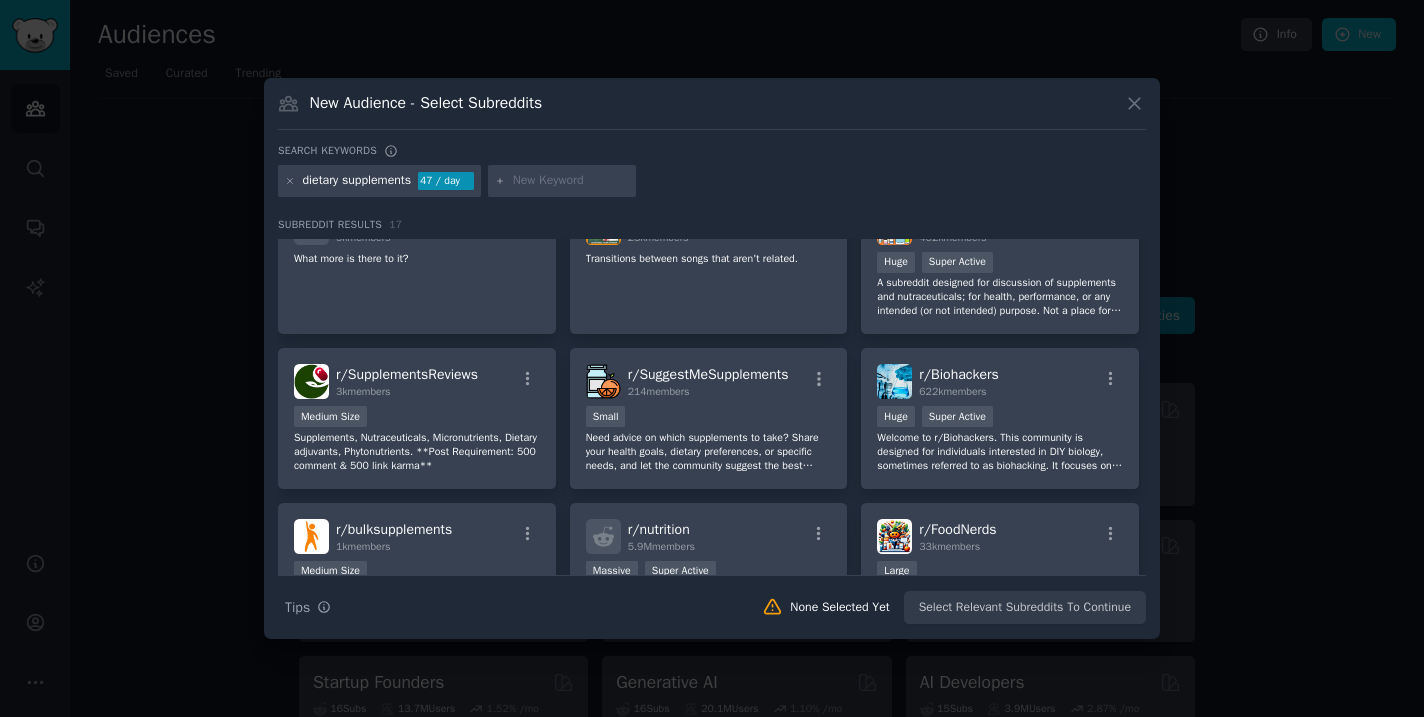 scroll, scrollTop: 31, scrollLeft: 0, axis: vertical 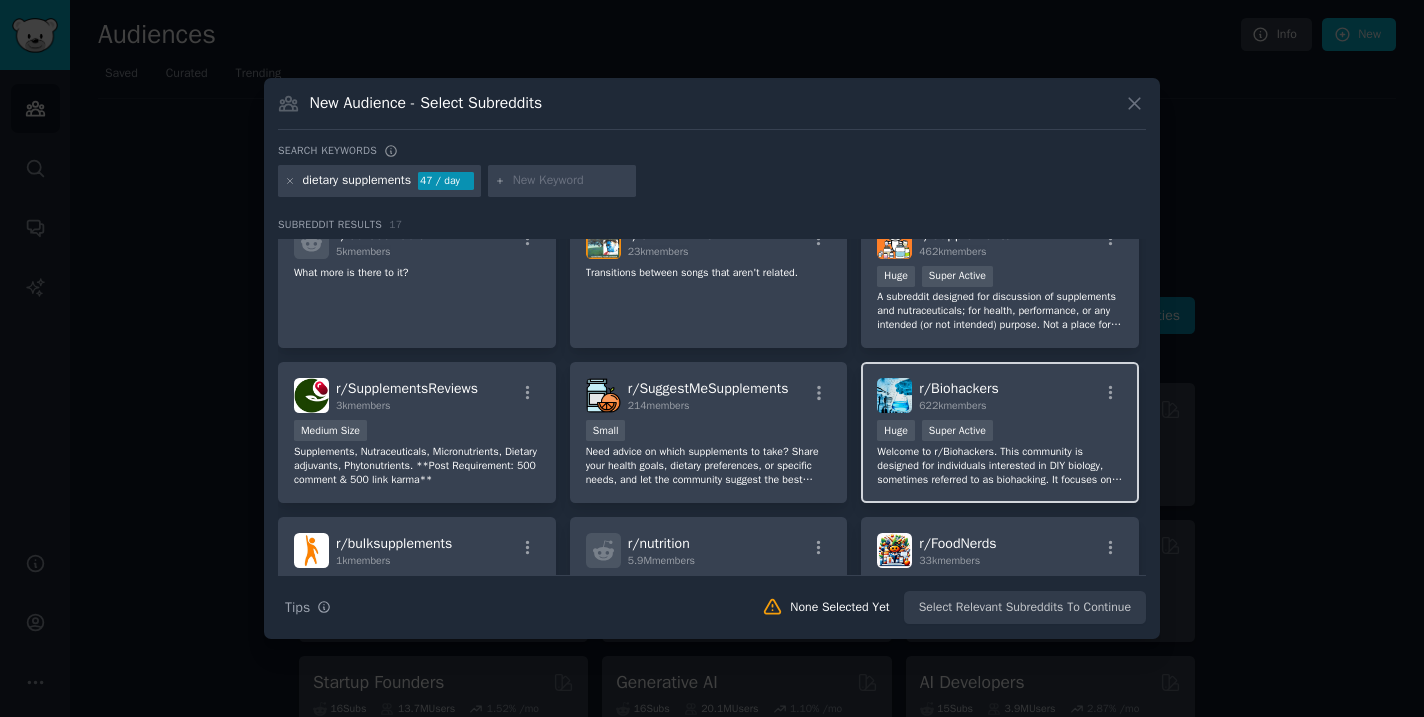 click on "[MEMBER_COUNT]  members" at bounding box center (952, 405) 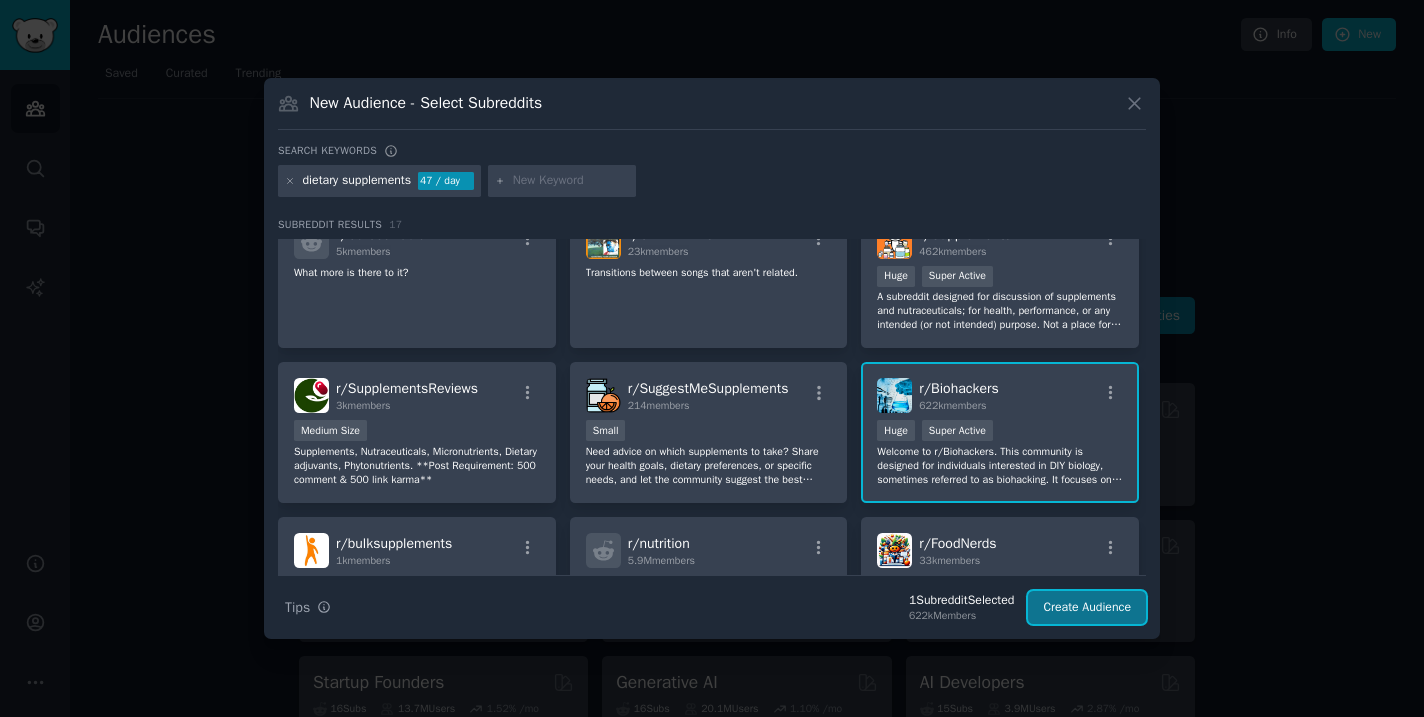 click on "Create Audience" at bounding box center (1087, 608) 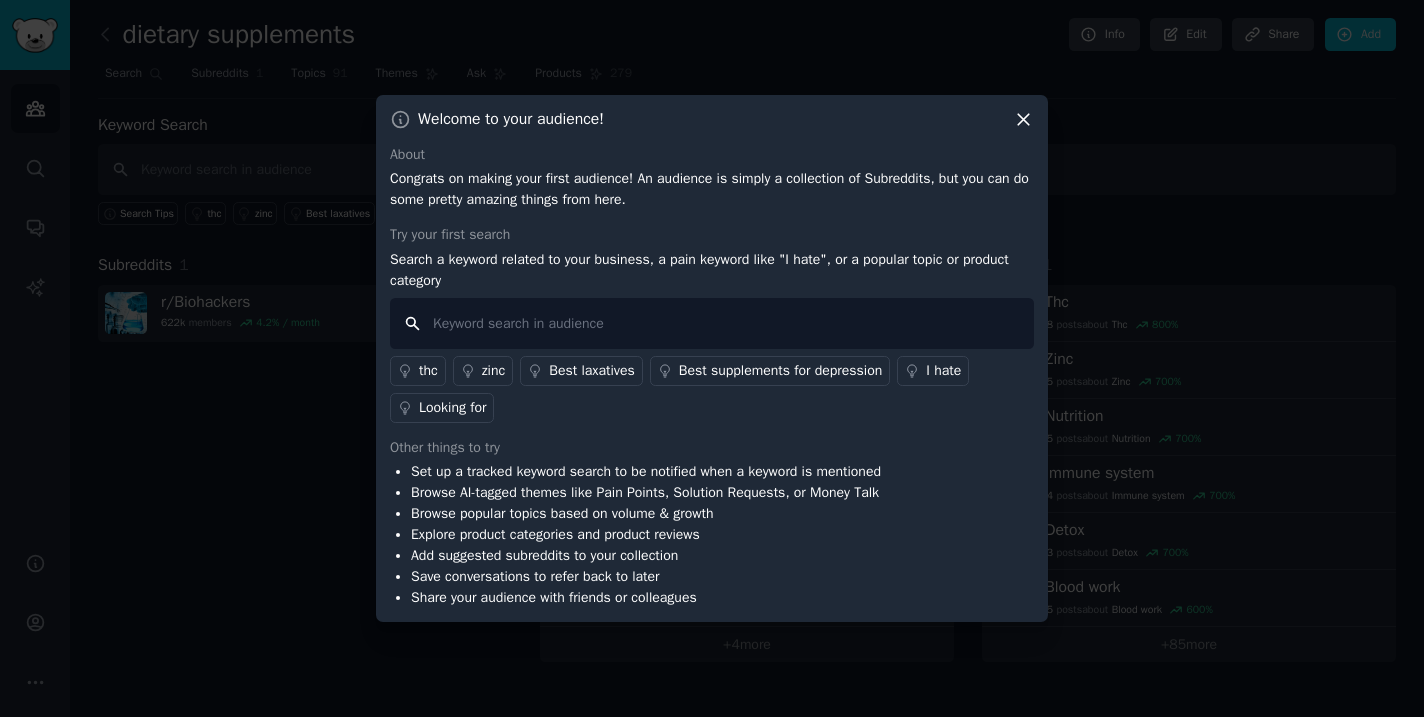 click at bounding box center [712, 323] 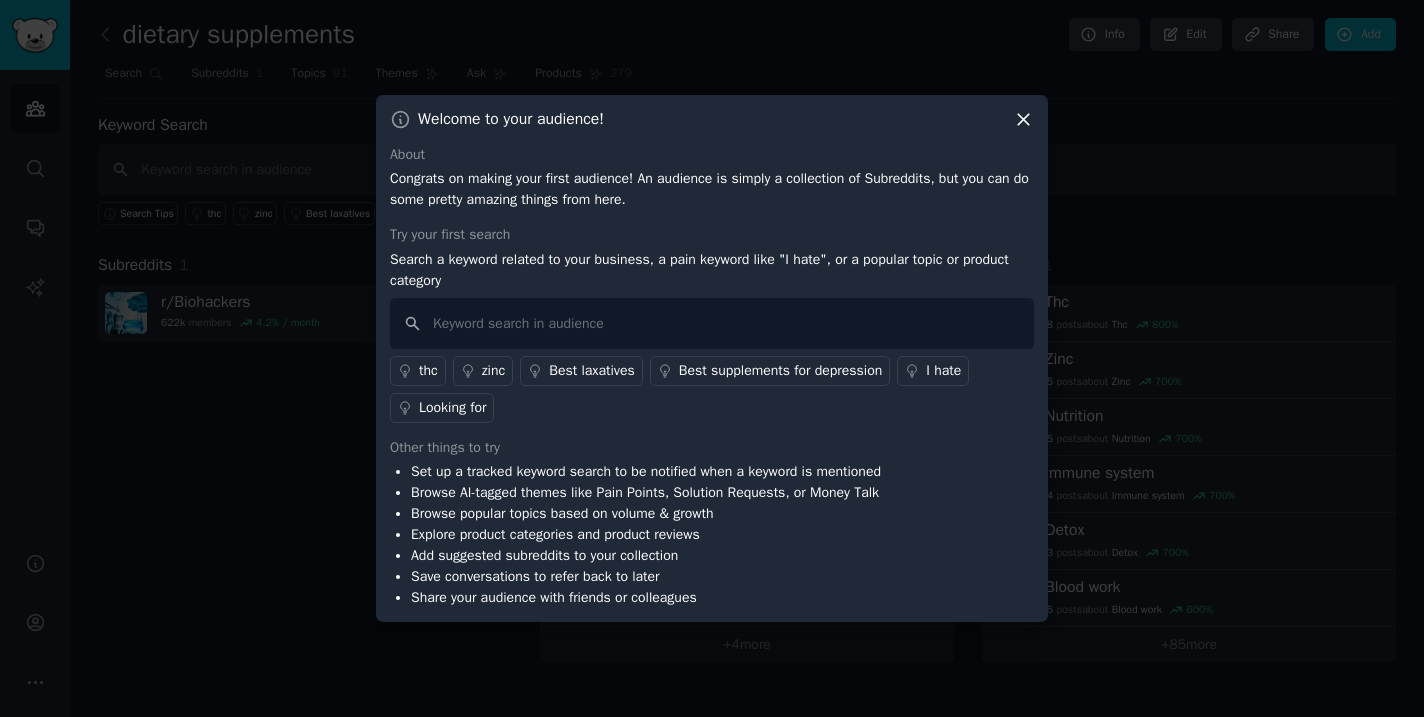 click on "thc" at bounding box center (428, 370) 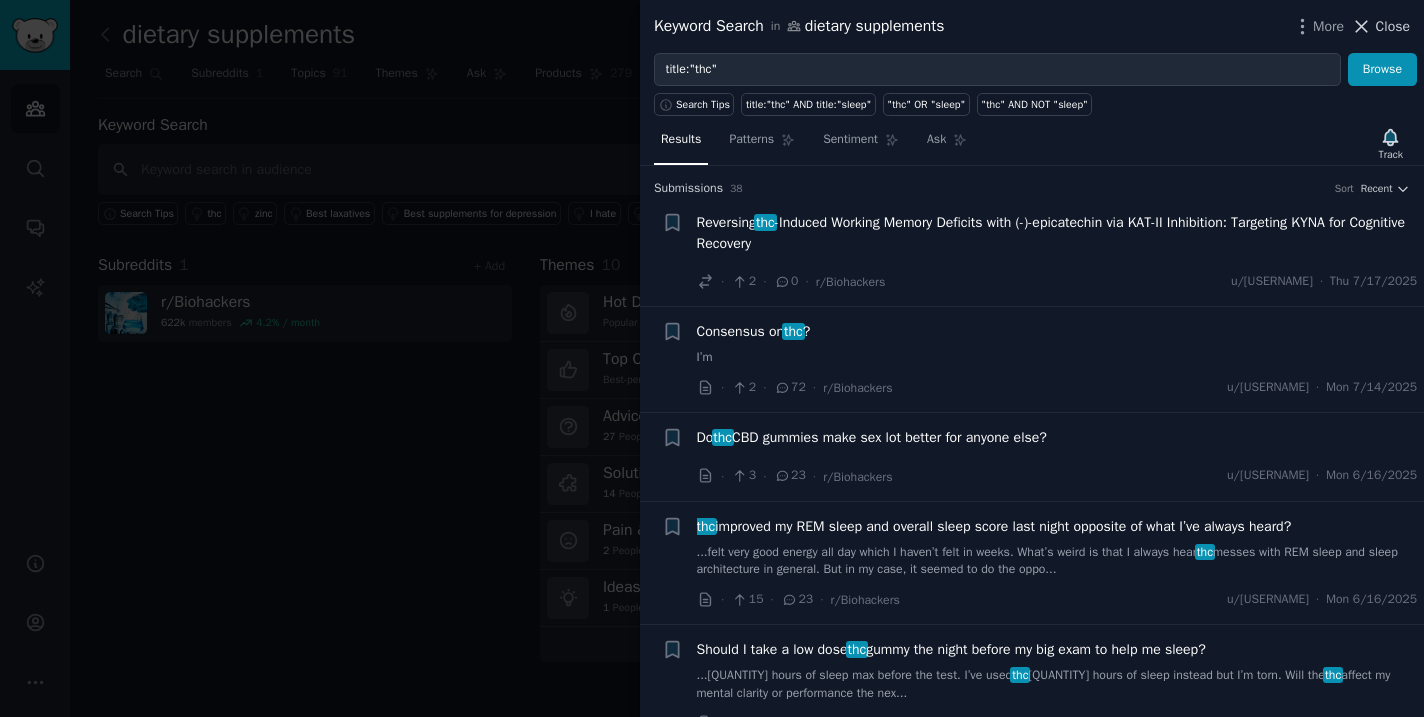 click on "Close" at bounding box center [1393, 26] 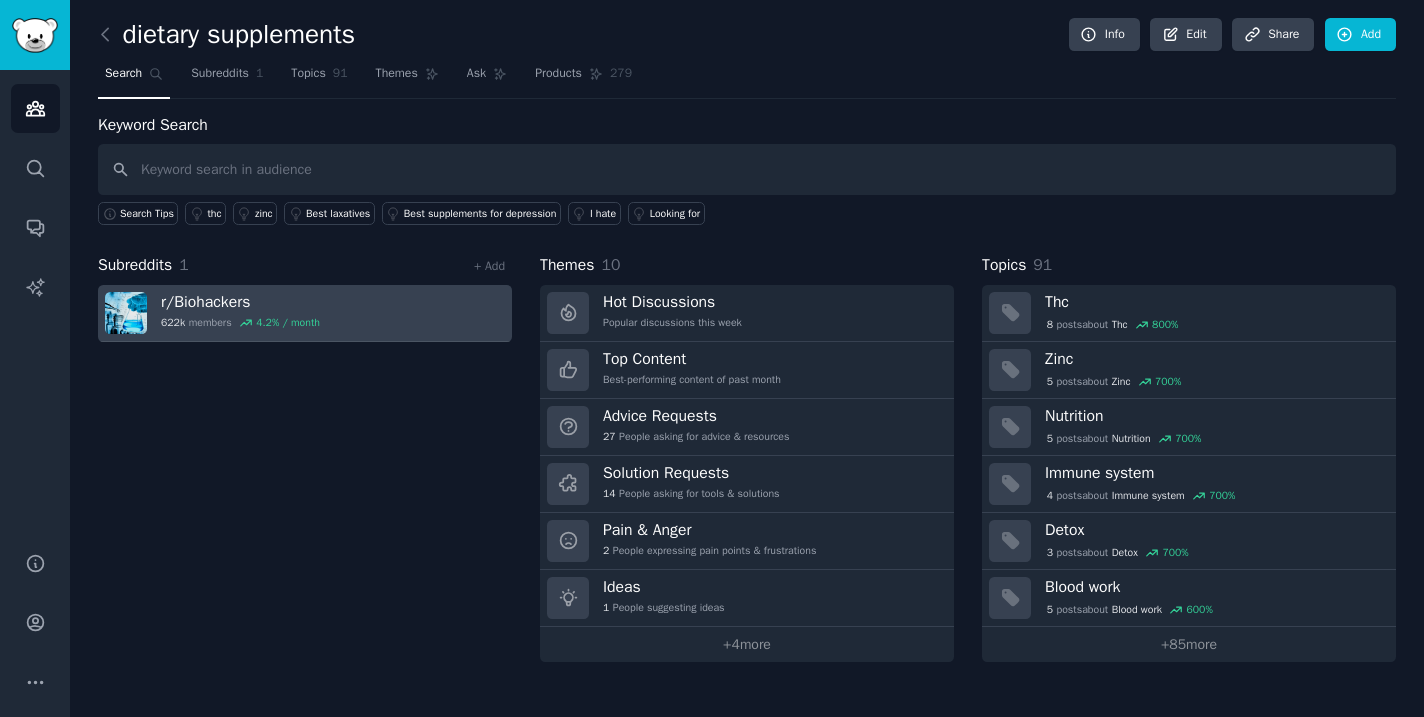 click on "r/ Biohackers 622k  members 4.2 % / month" at bounding box center [305, 313] 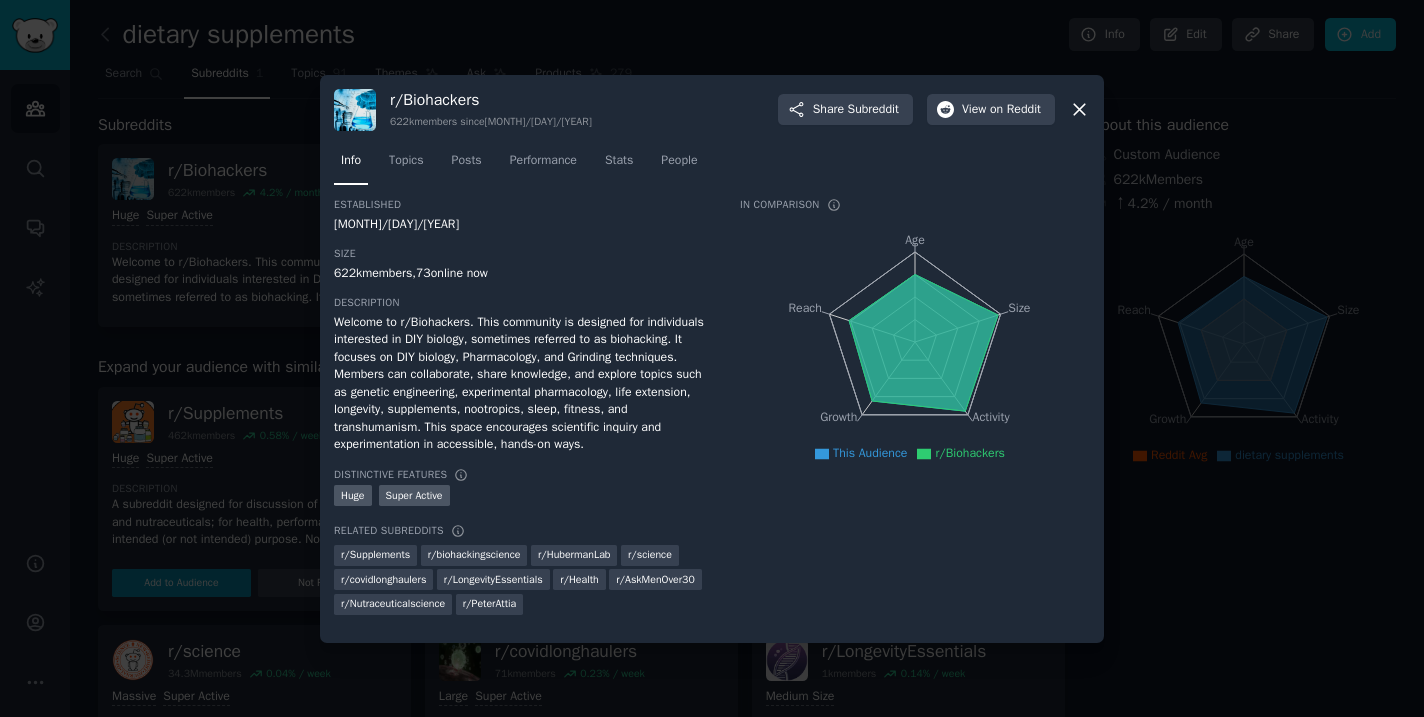 click 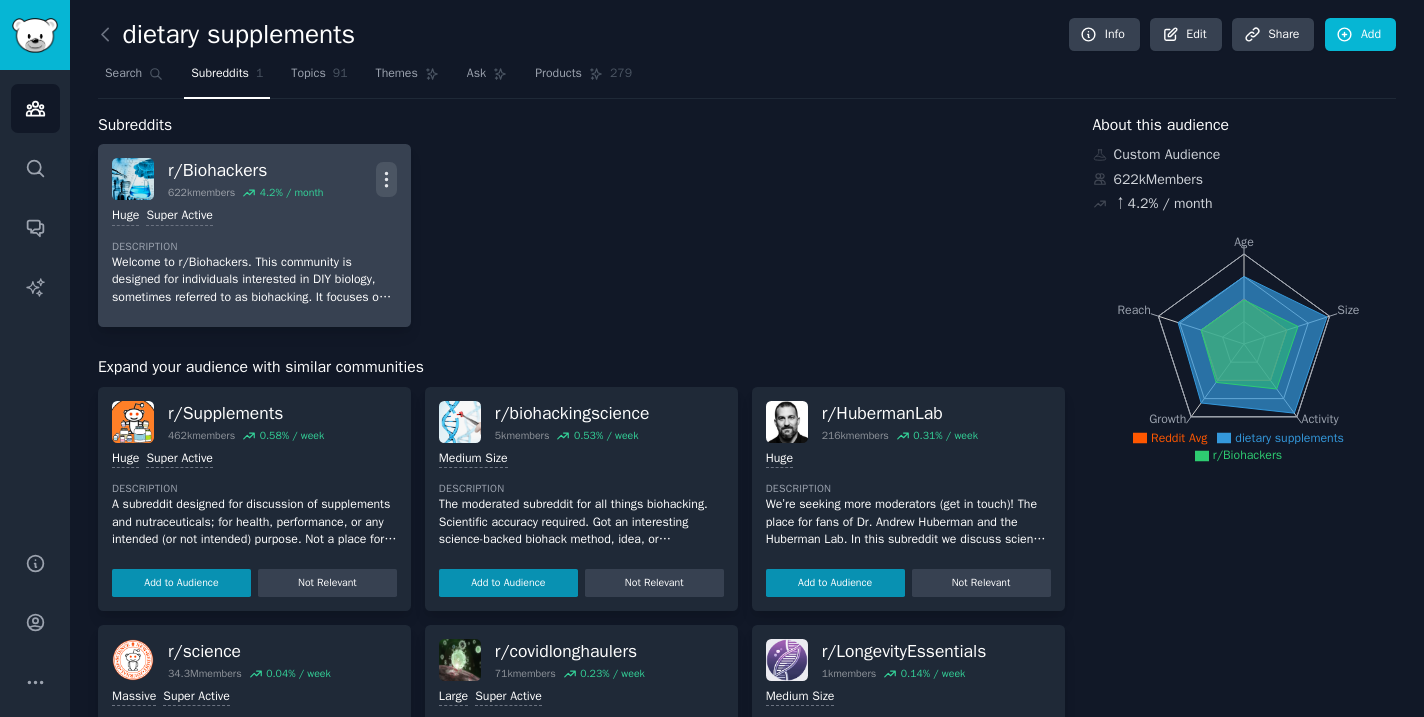 click 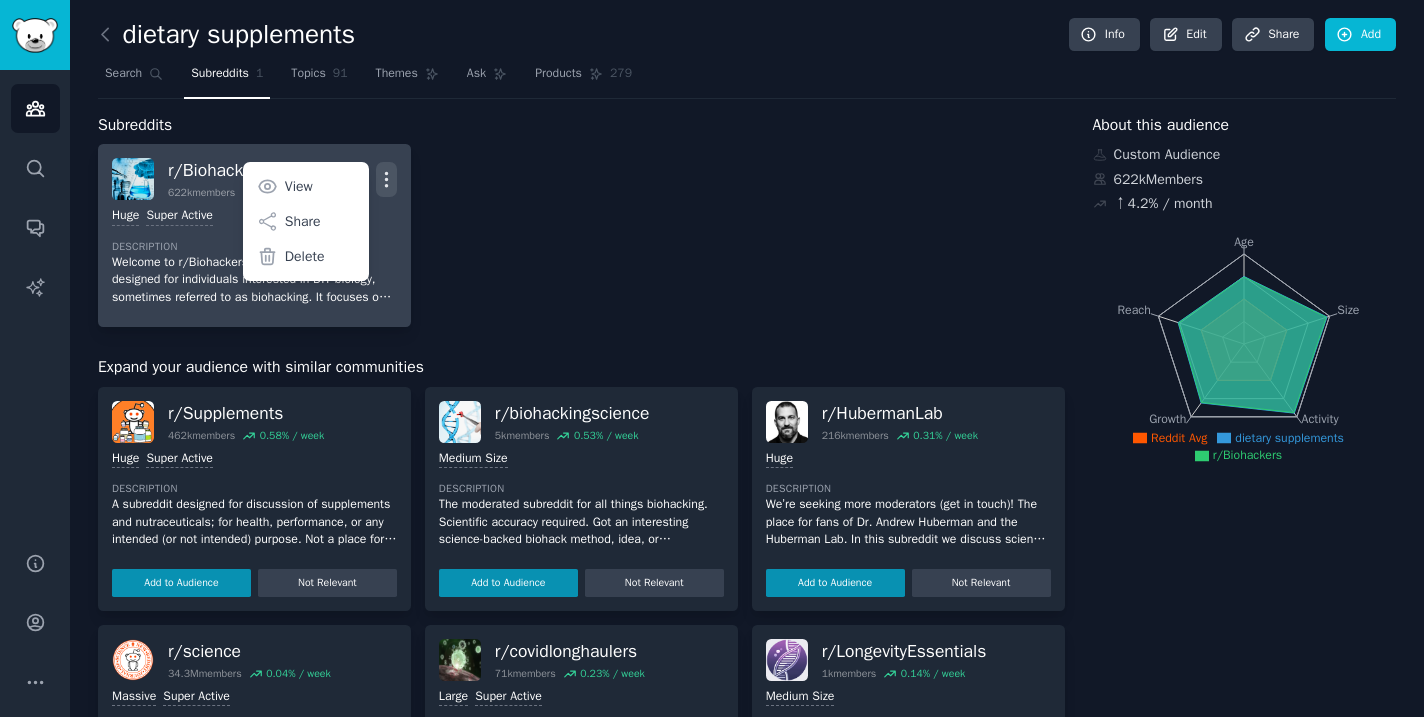click 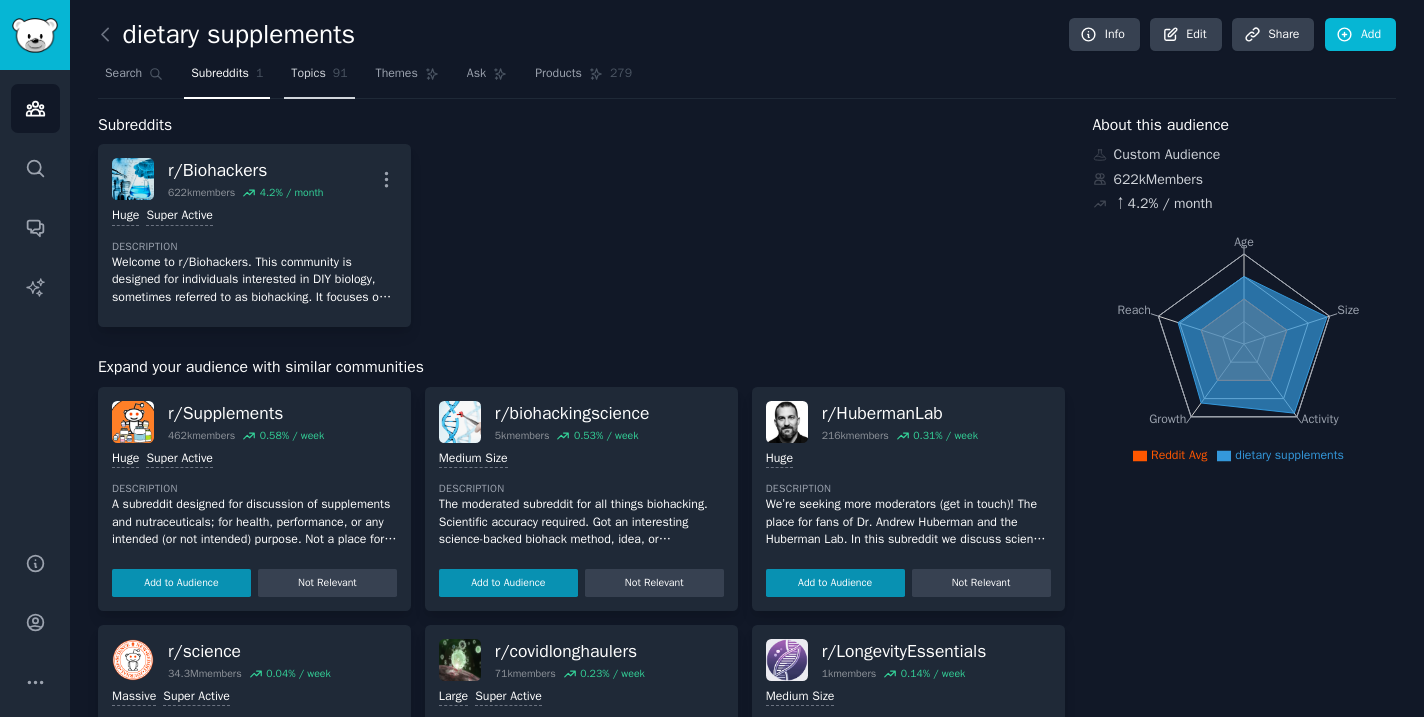 click on "Topics" at bounding box center [308, 74] 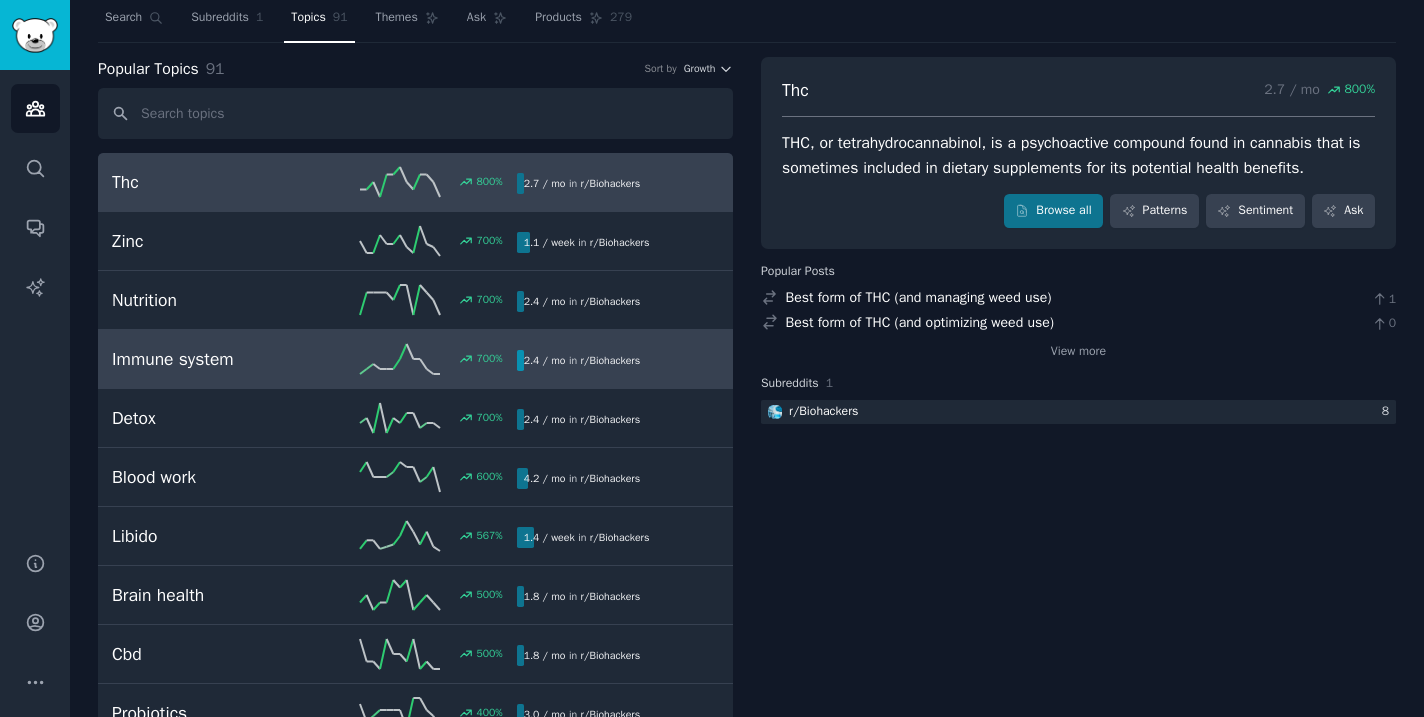 scroll, scrollTop: 54, scrollLeft: 0, axis: vertical 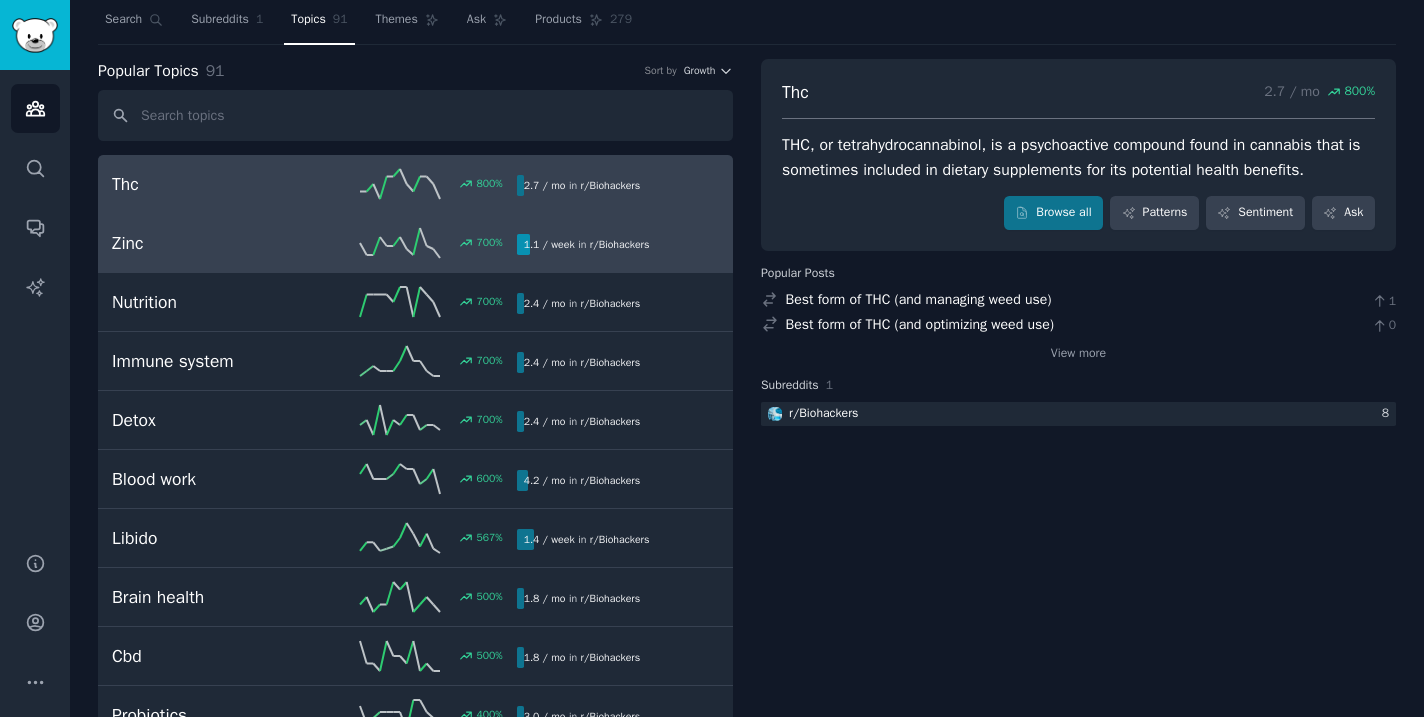 click on "r/ Biohackers" at bounding box center (620, 244) 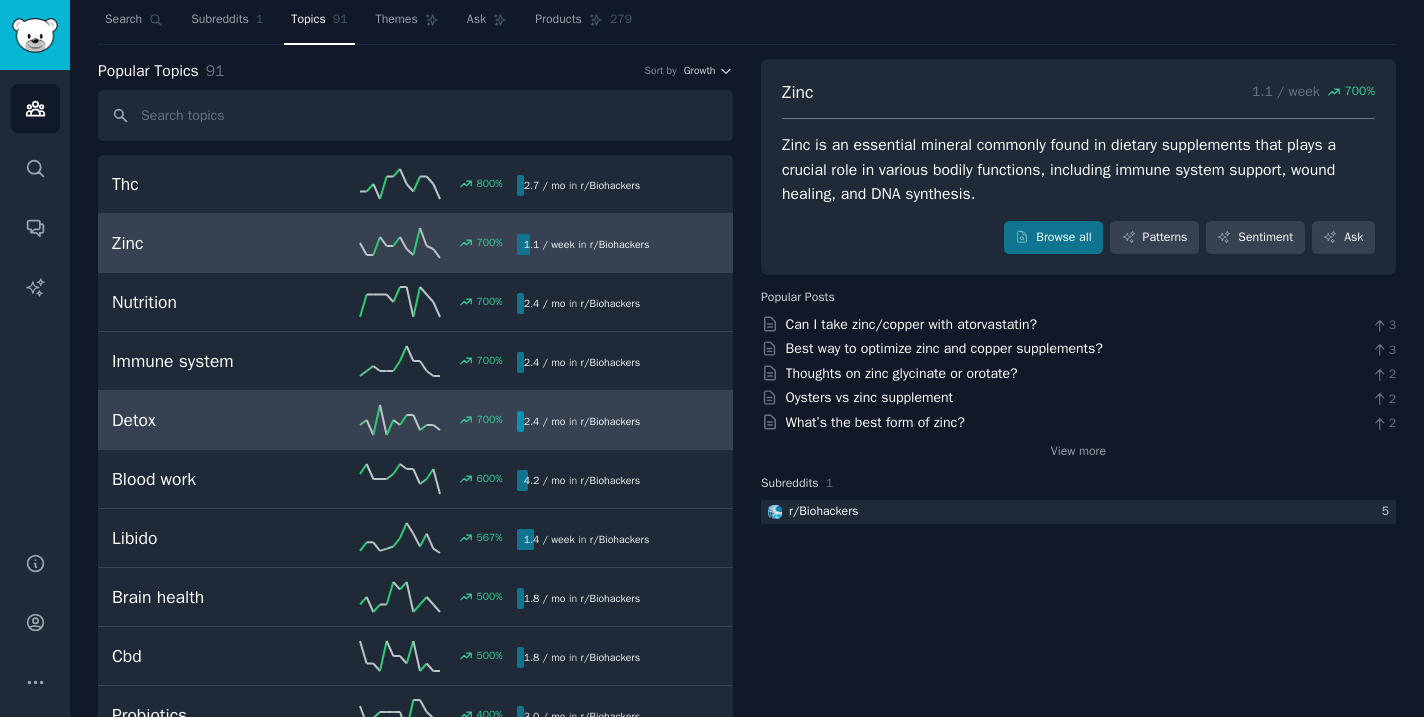 click on "Detox" at bounding box center [213, 420] 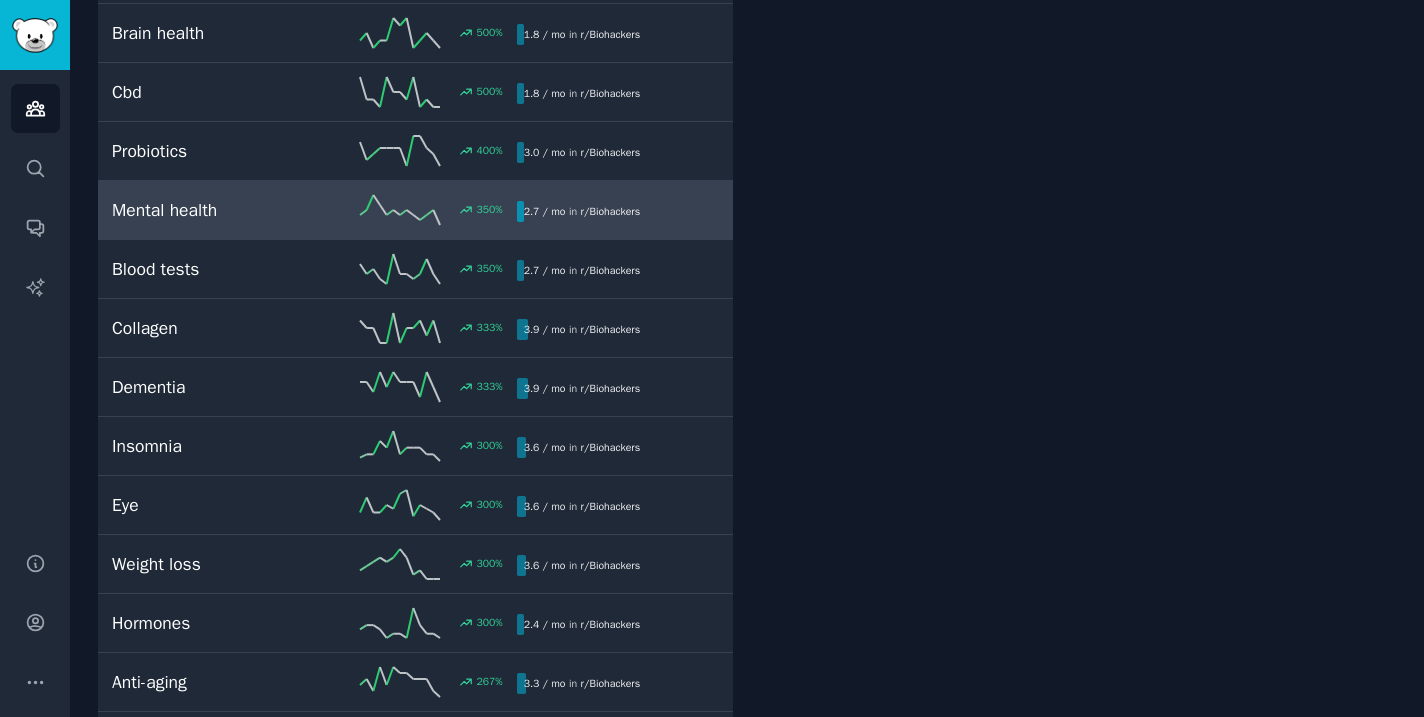 scroll, scrollTop: 0, scrollLeft: 0, axis: both 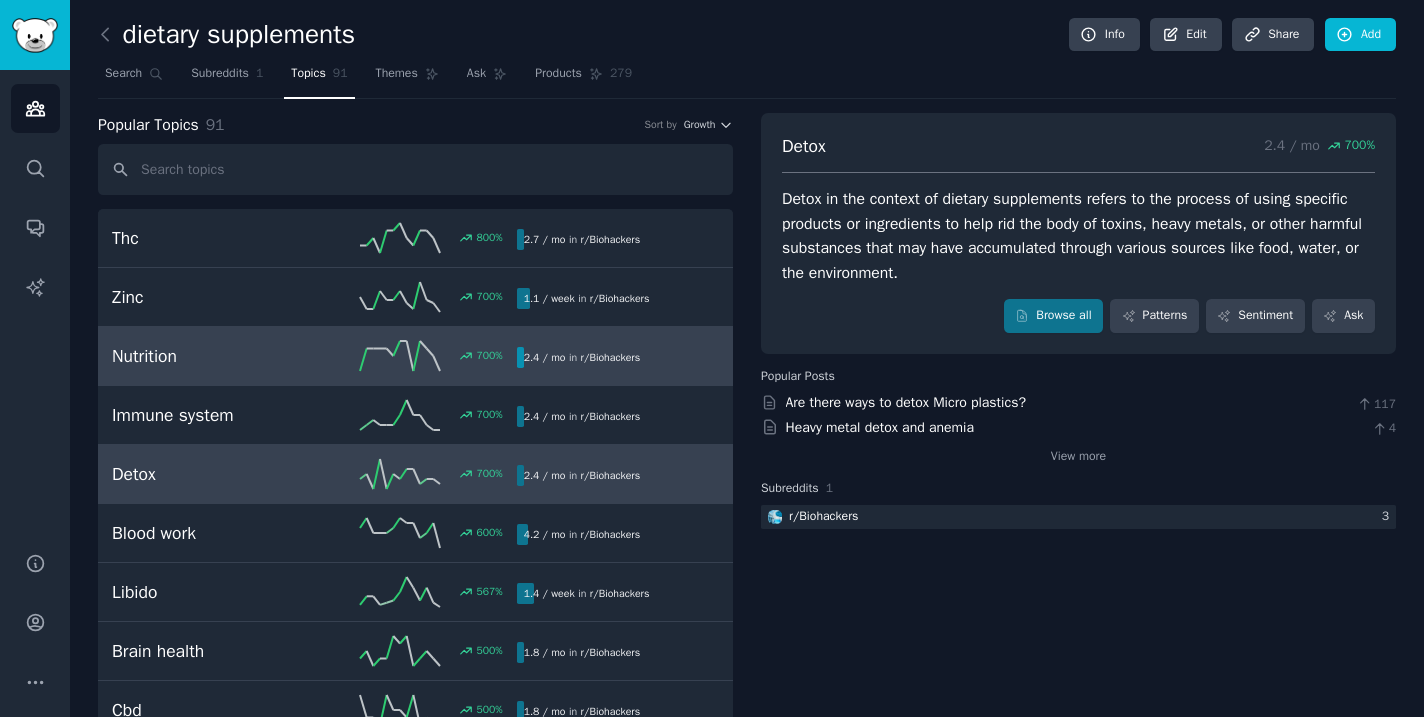 click on "Nutrition [PERCENTAGE] [QUANTITY] / mo  in    r/ Biohackers" at bounding box center (415, 356) 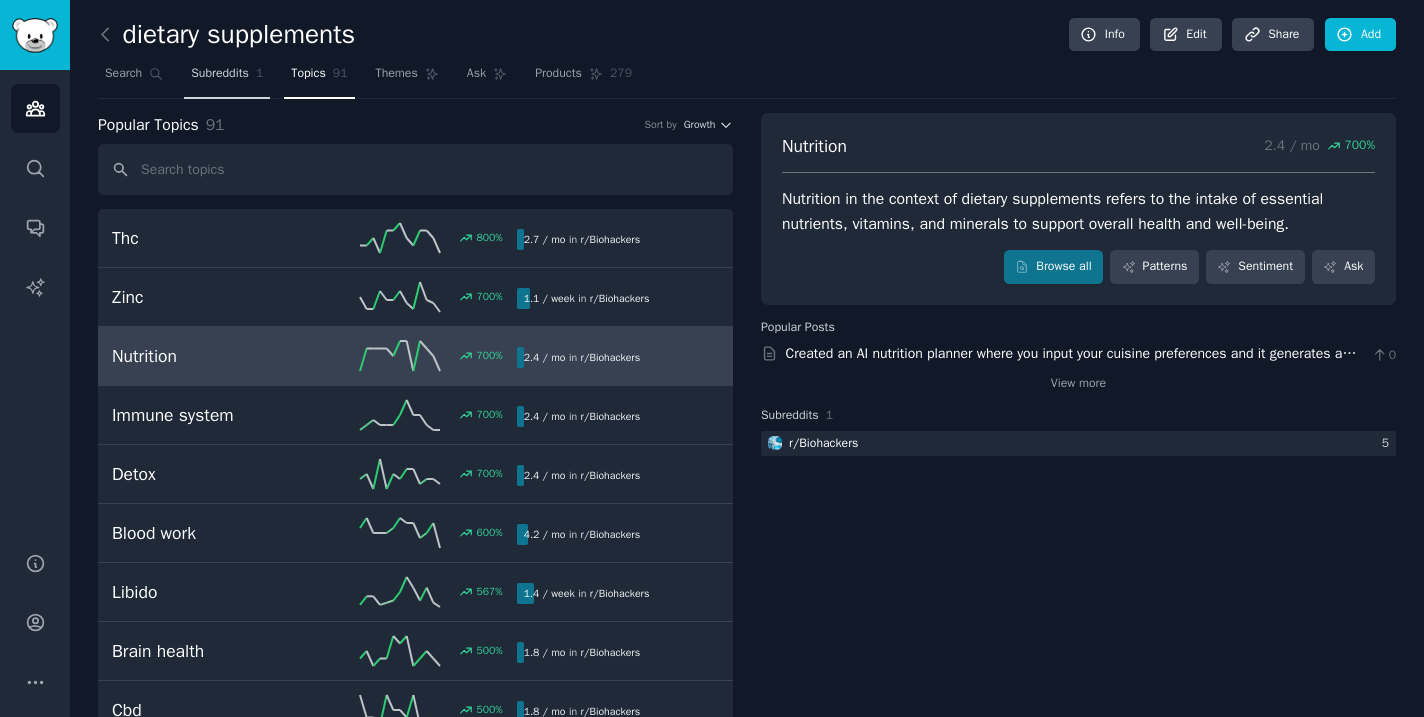 click on "Subreddits 1" at bounding box center (227, 78) 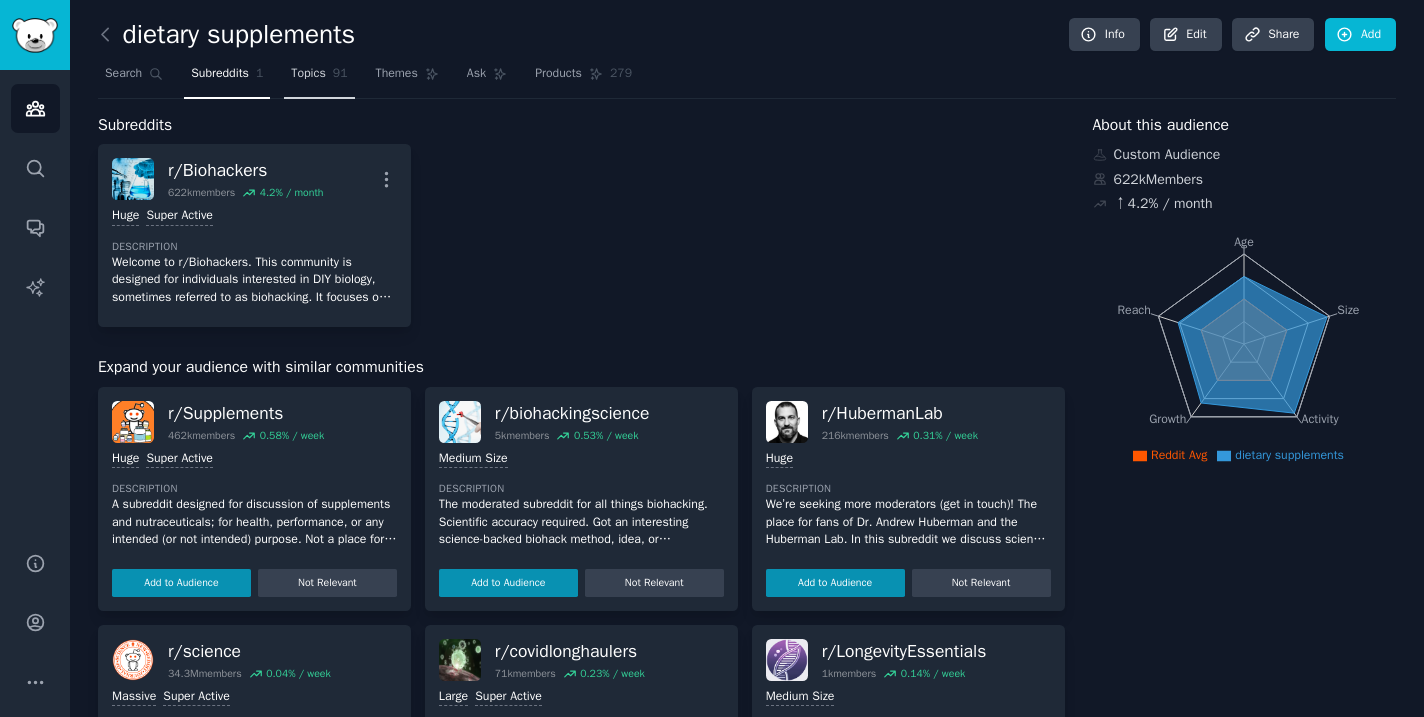click on "Topics" at bounding box center [308, 74] 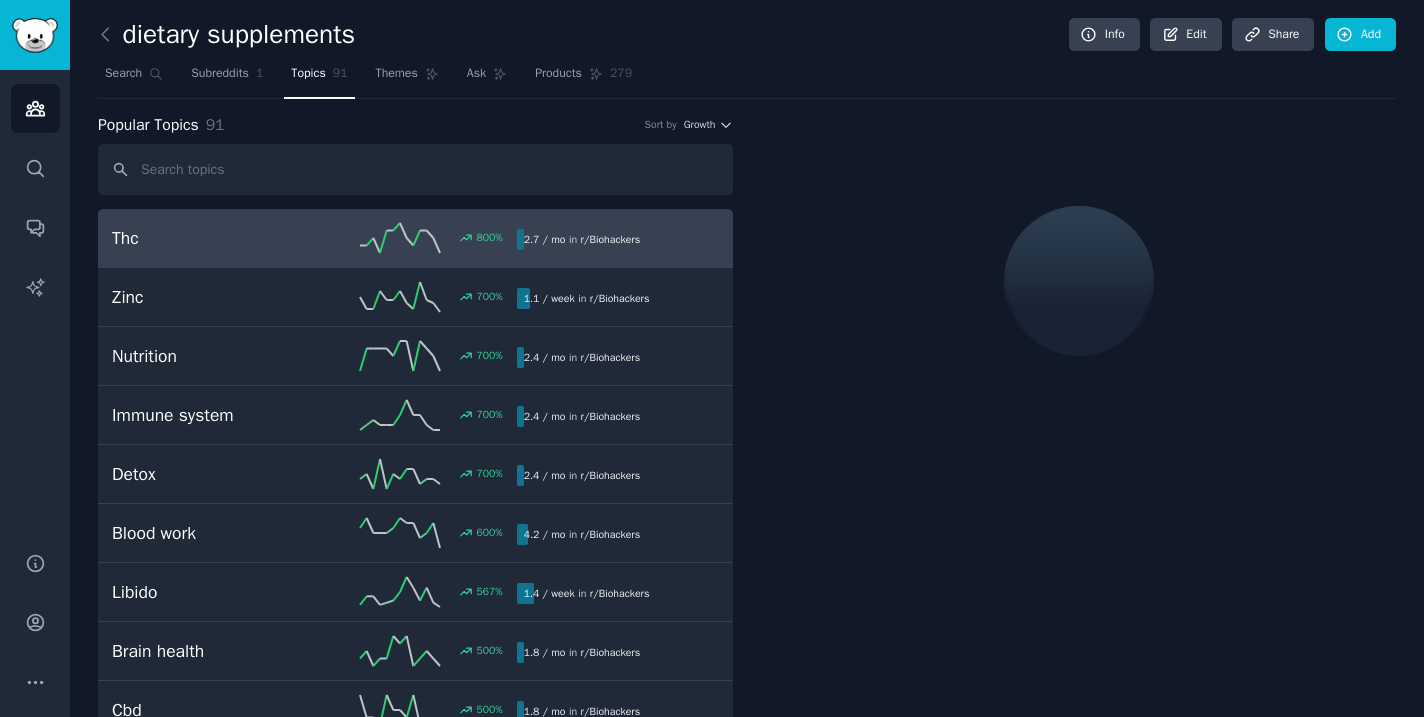 click on "Search Subreddits 1 Topics 91 Themes Ask Products [QUANTITY]" at bounding box center [747, 78] 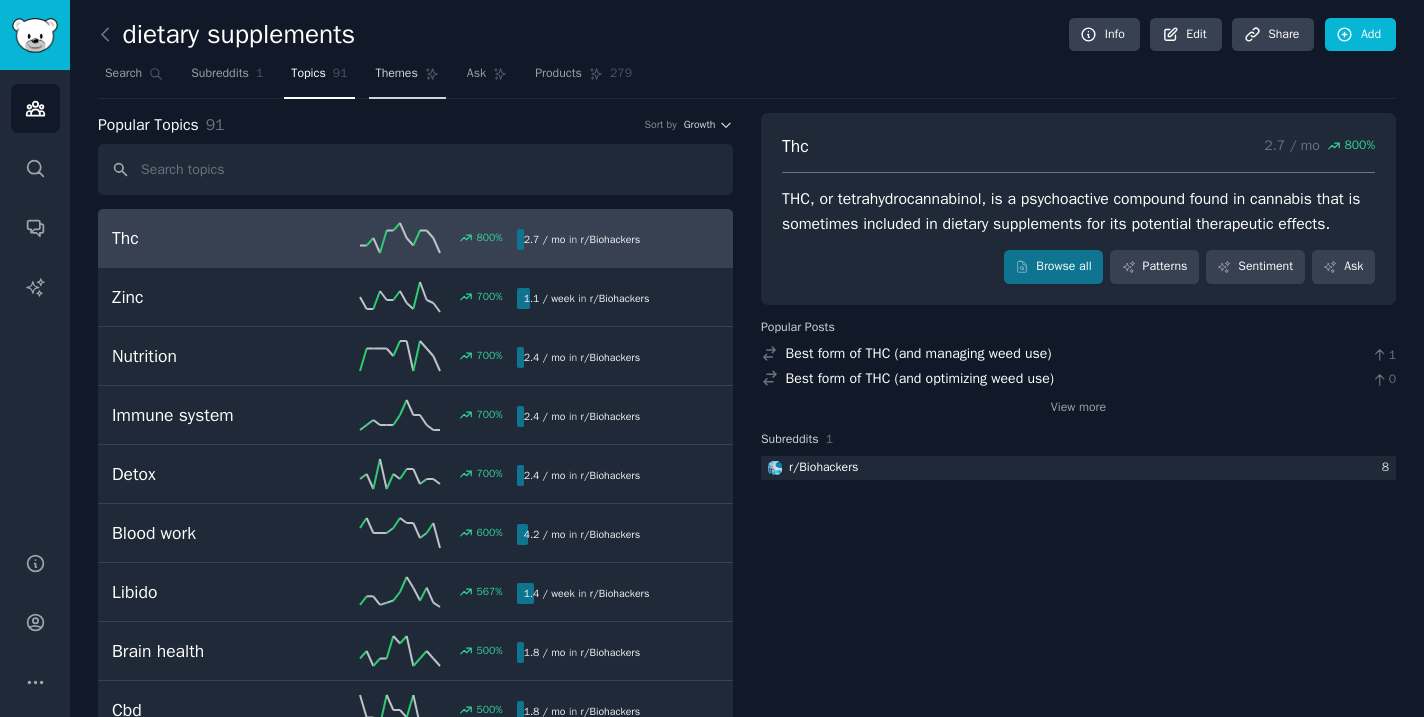 click on "Themes" at bounding box center (397, 74) 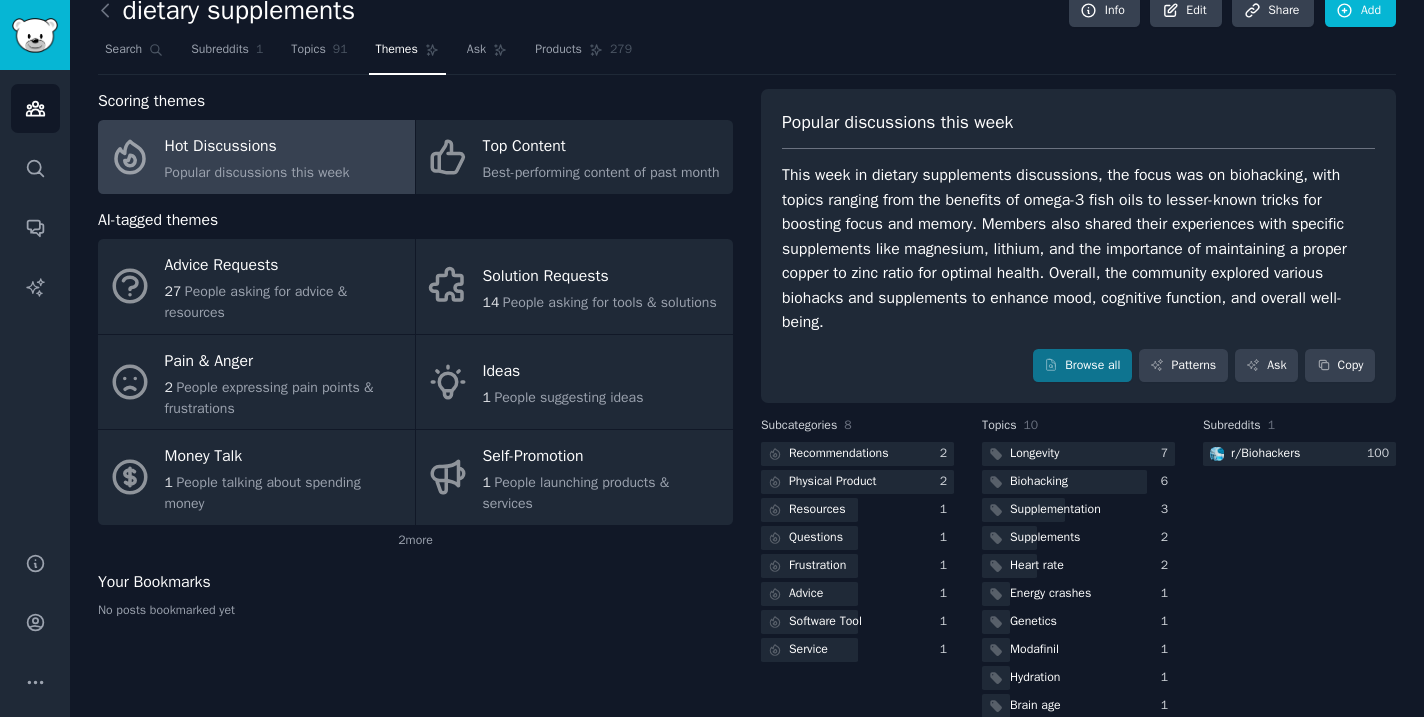 scroll, scrollTop: 29, scrollLeft: 0, axis: vertical 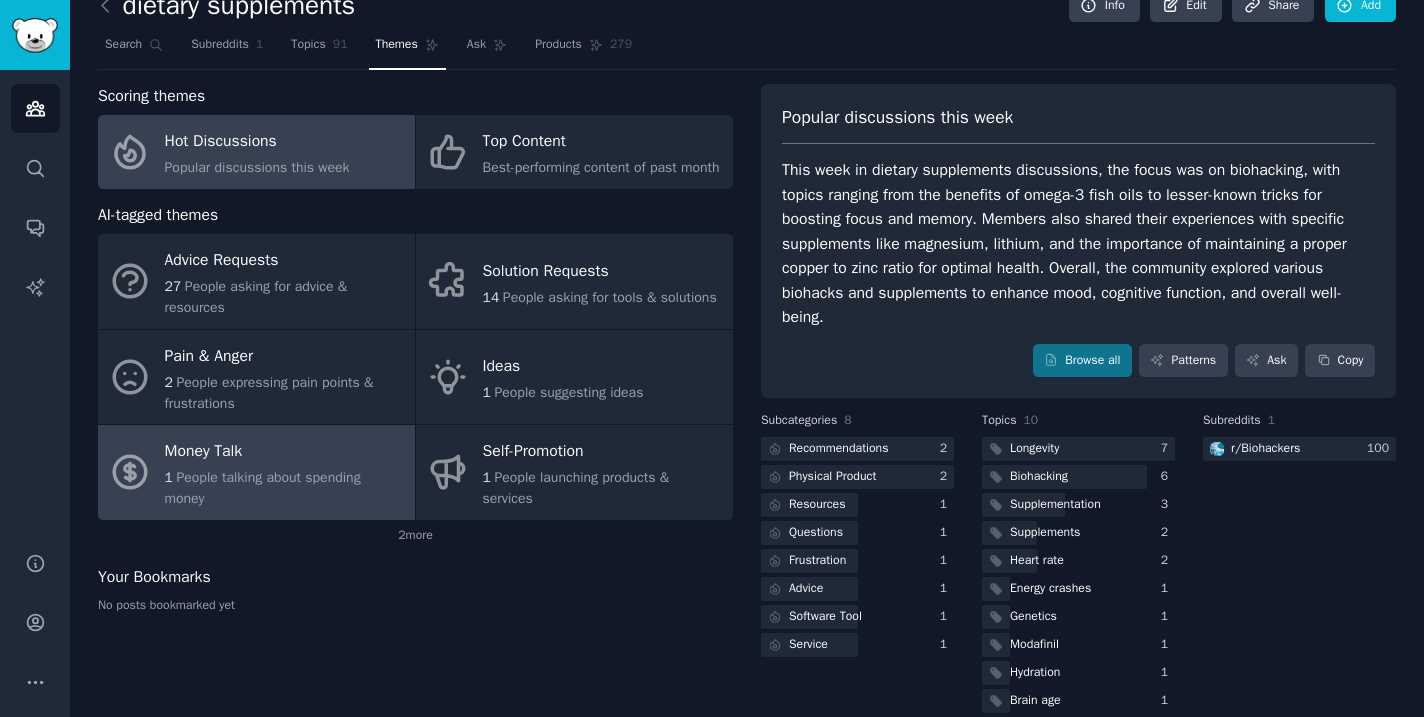 click on "People talking about spending money" at bounding box center (263, 488) 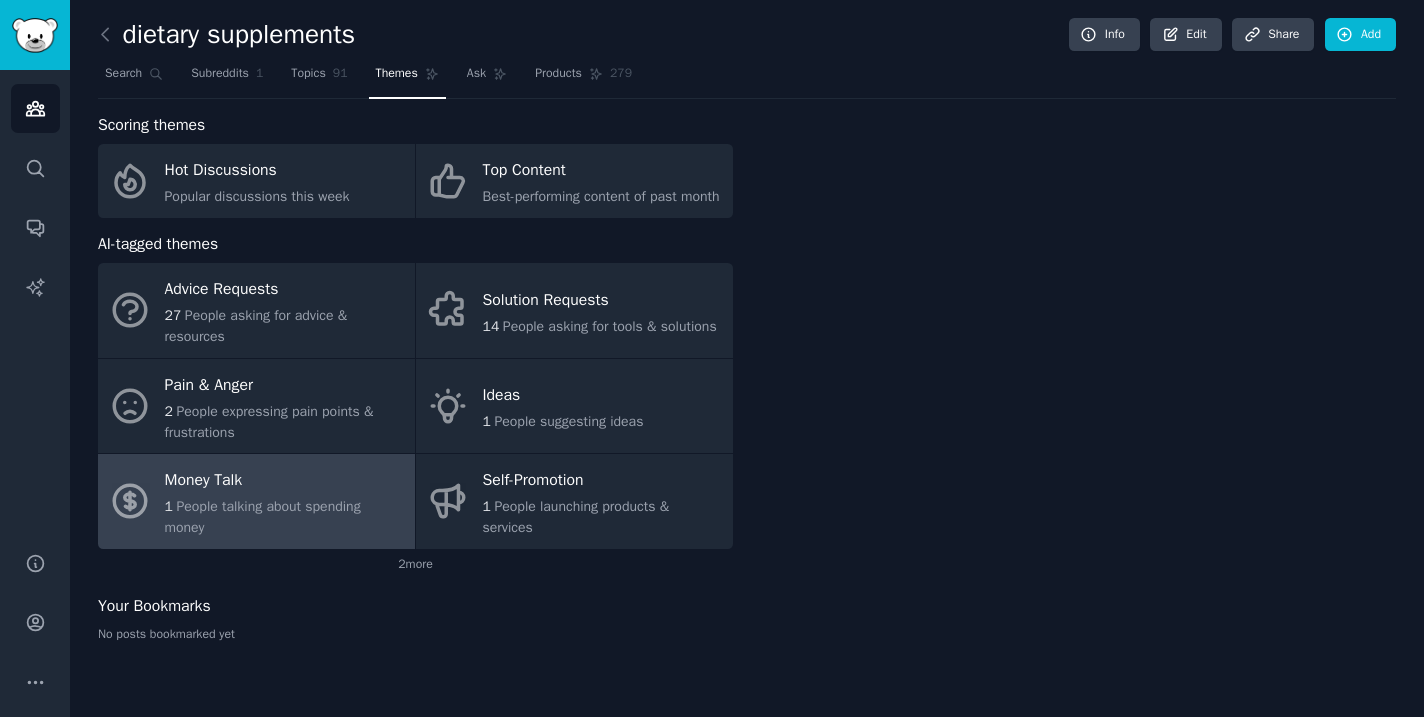 scroll, scrollTop: 0, scrollLeft: 0, axis: both 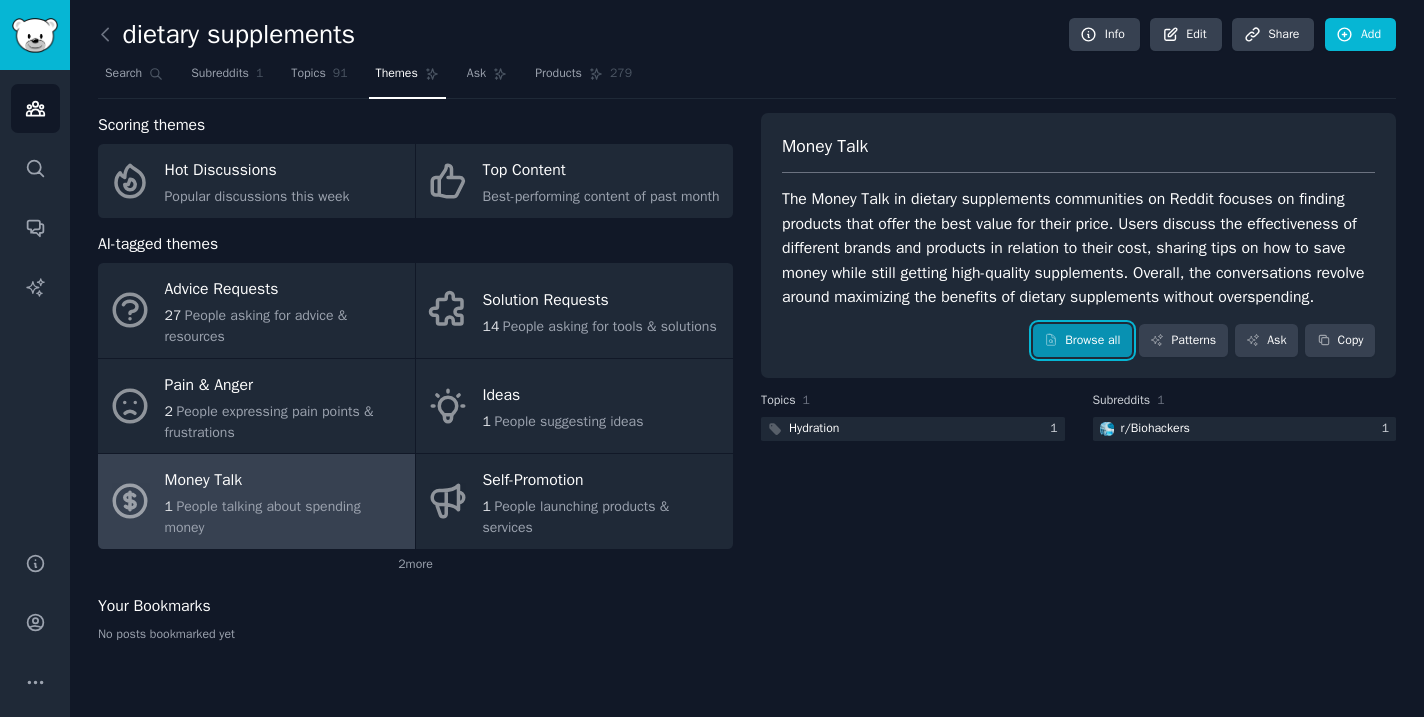 click on "Browse all" at bounding box center (1082, 341) 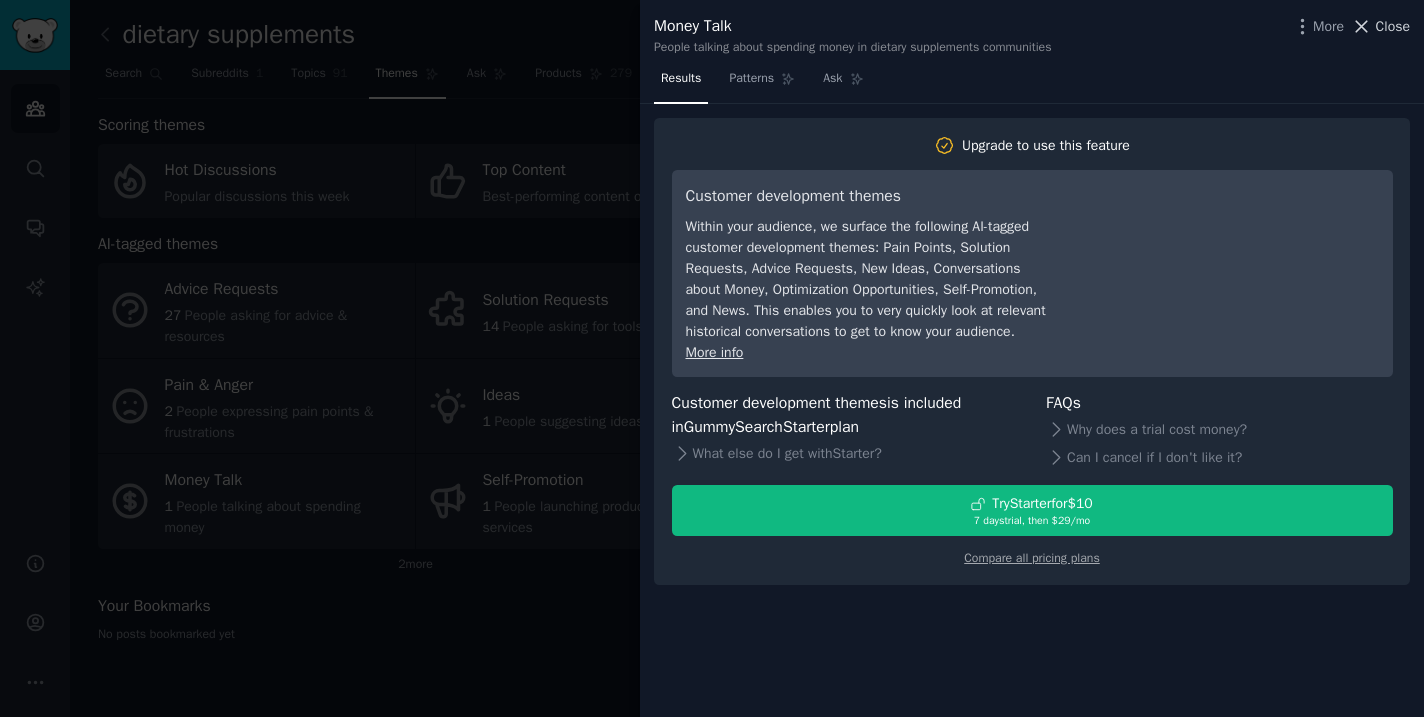 click on "Close" at bounding box center [1393, 26] 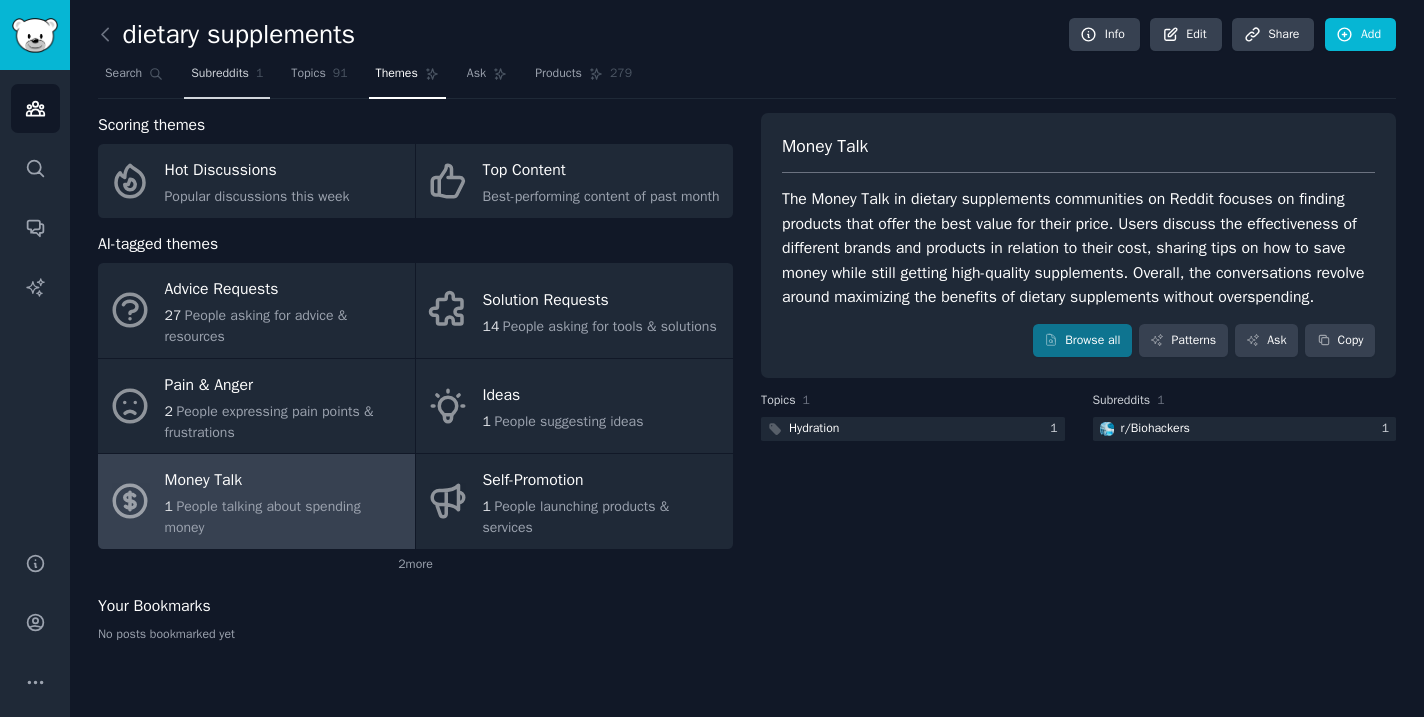 click on "Subreddits" at bounding box center [220, 74] 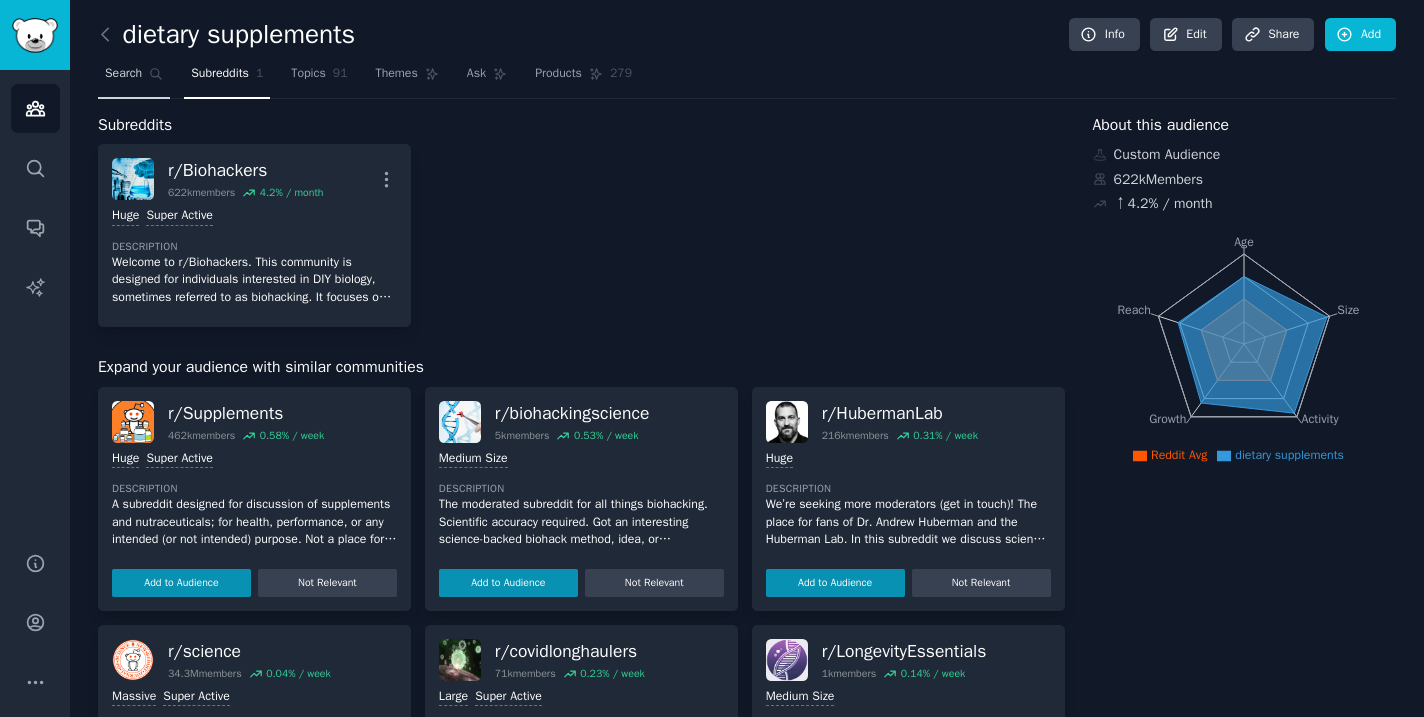 click on "Search" at bounding box center [123, 74] 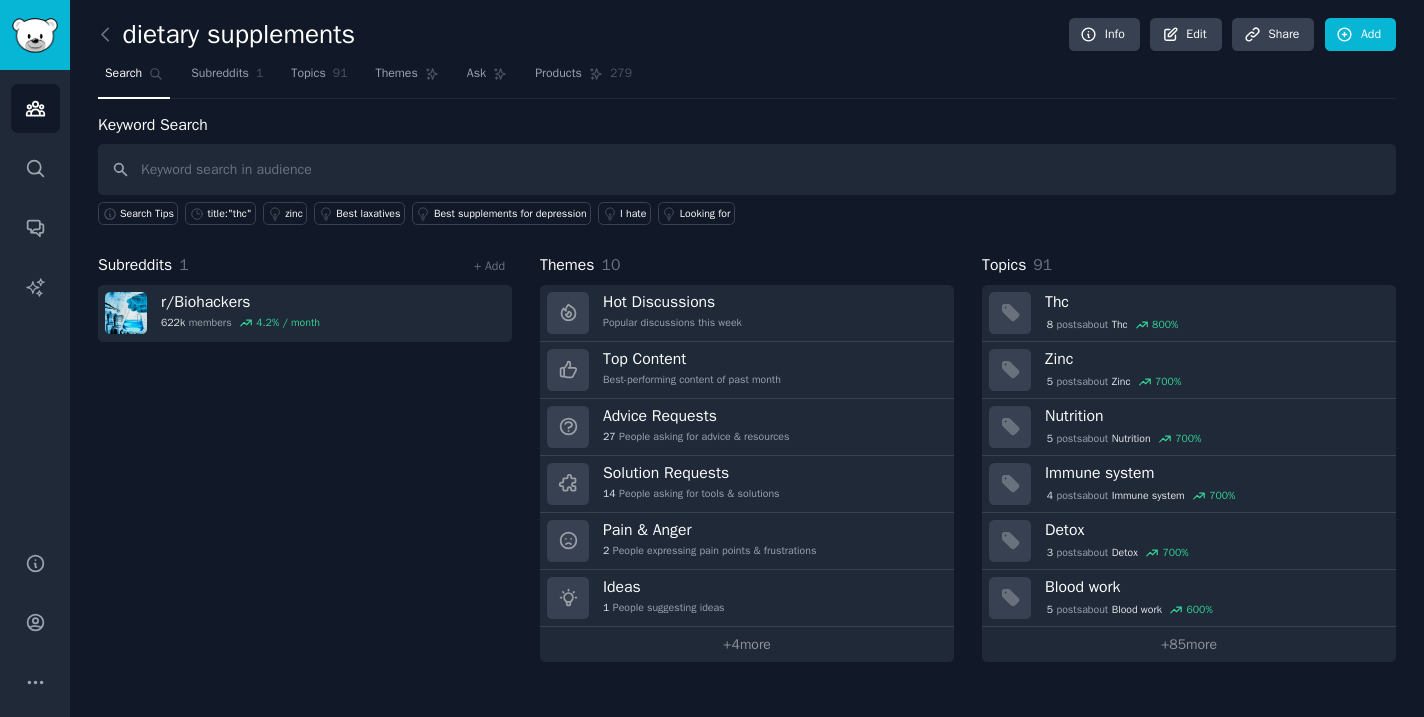 click at bounding box center (747, 169) 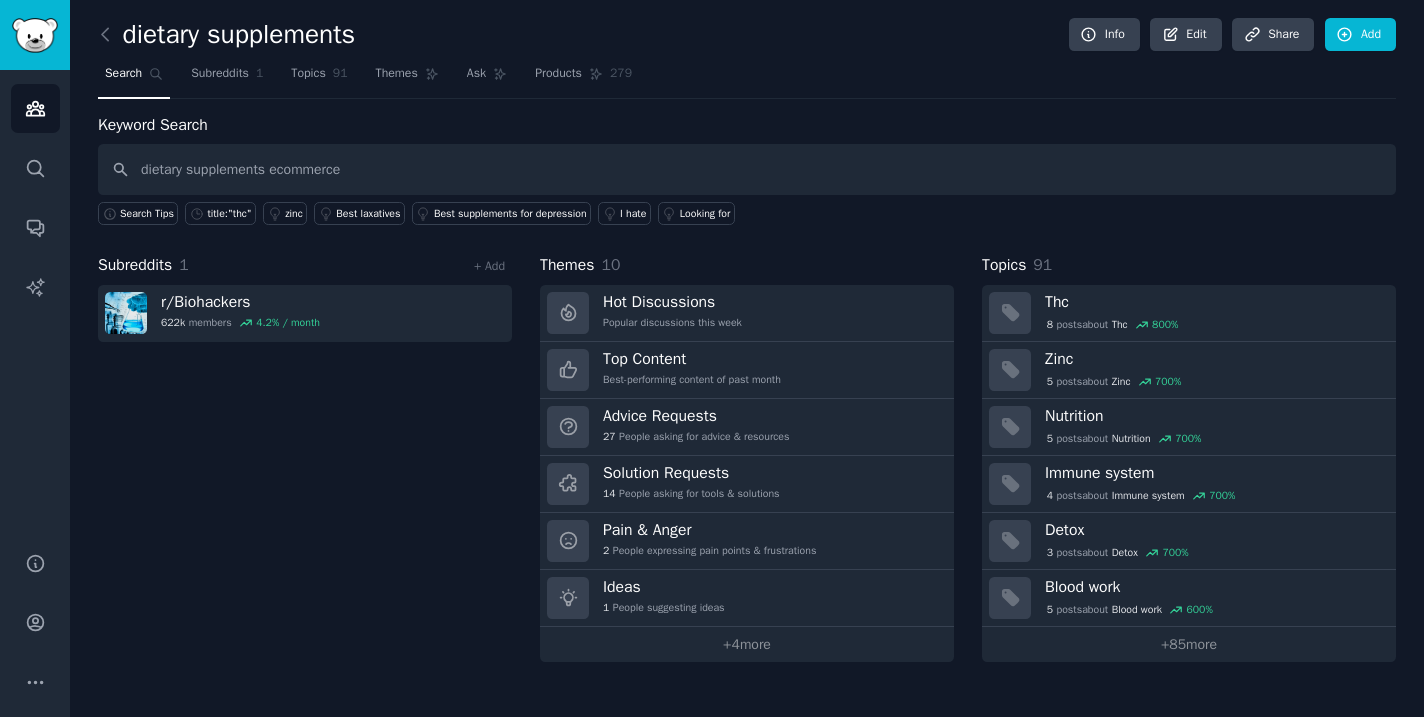 type on "dietary supplements ecommerce" 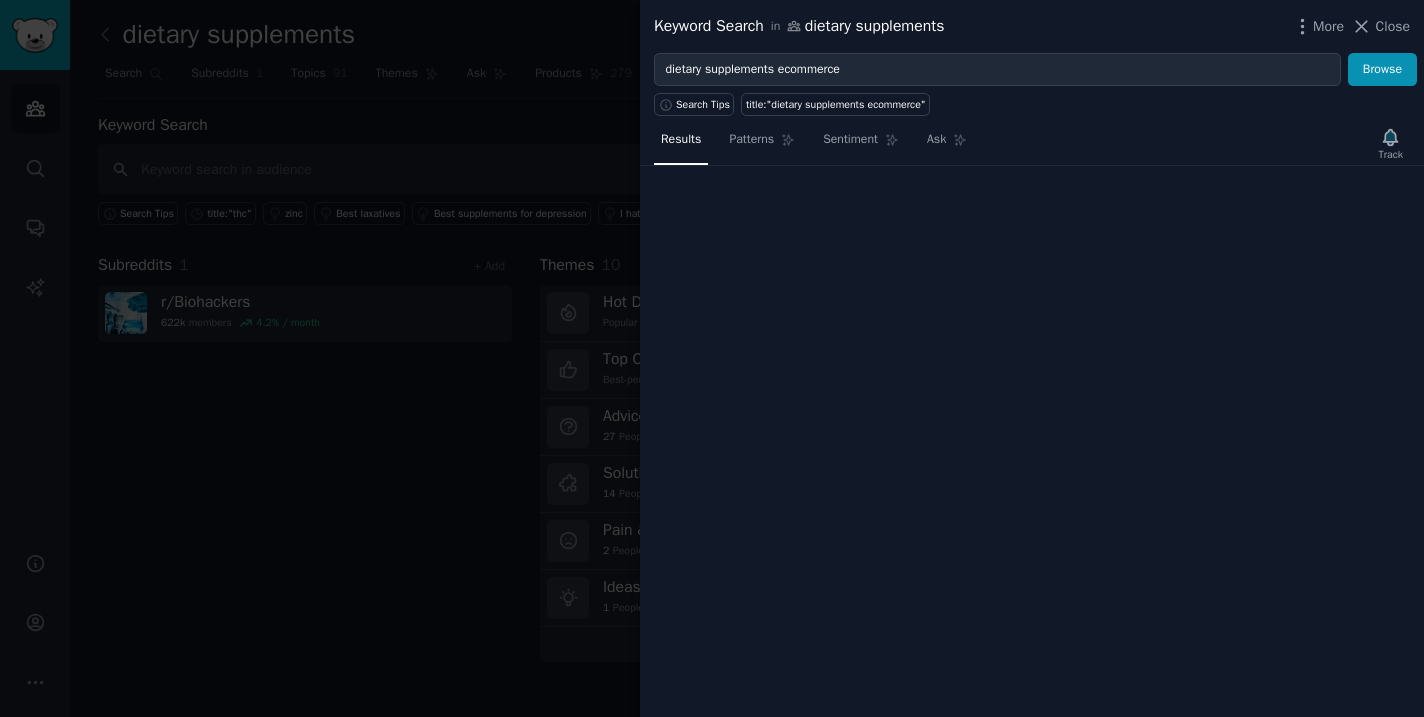 type 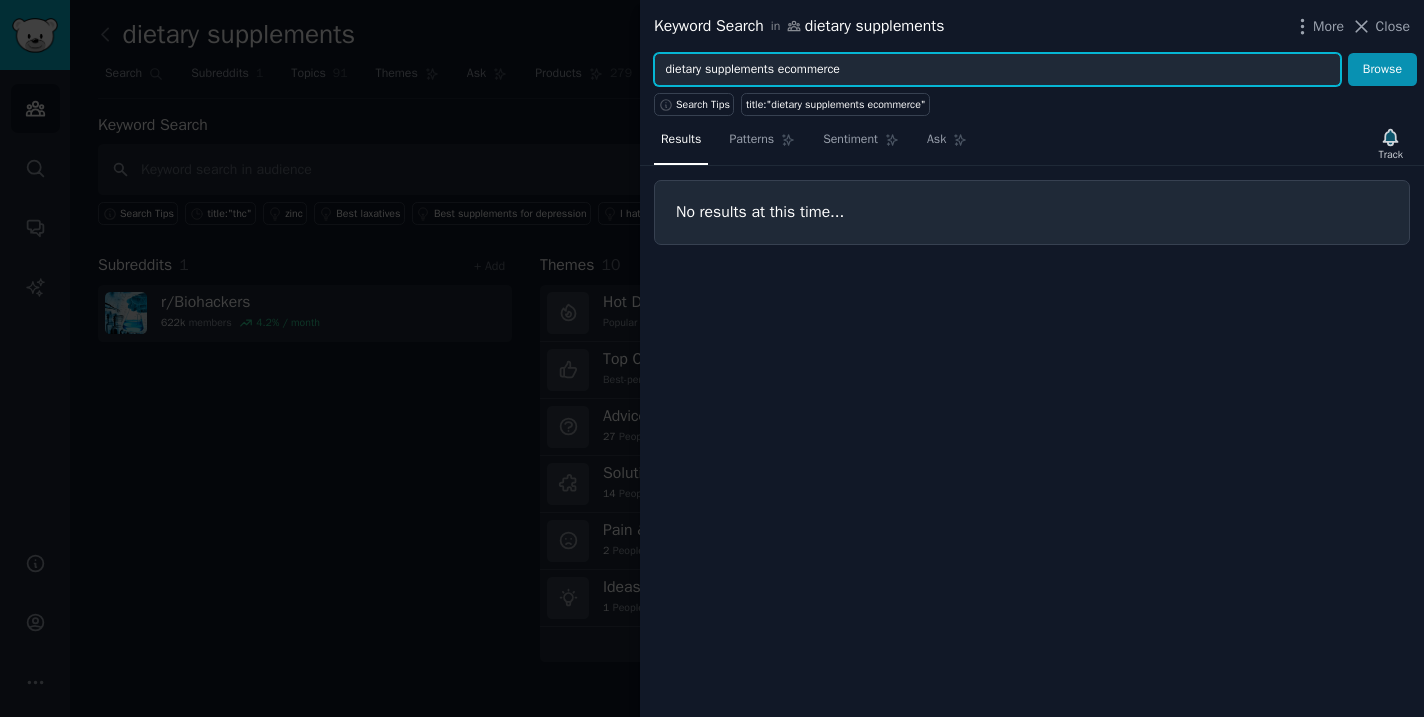 click on "dietary supplements ecommerce" at bounding box center [997, 70] 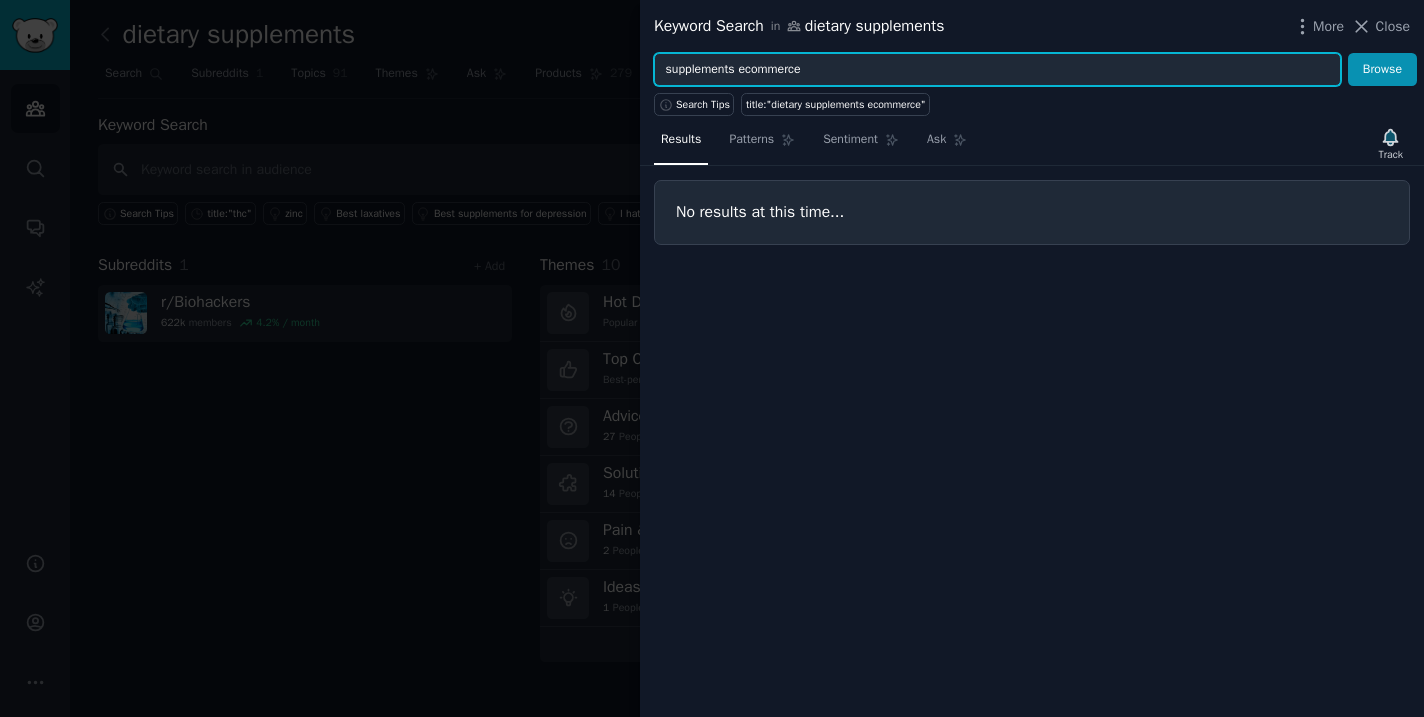 type on "supplements ecommerce" 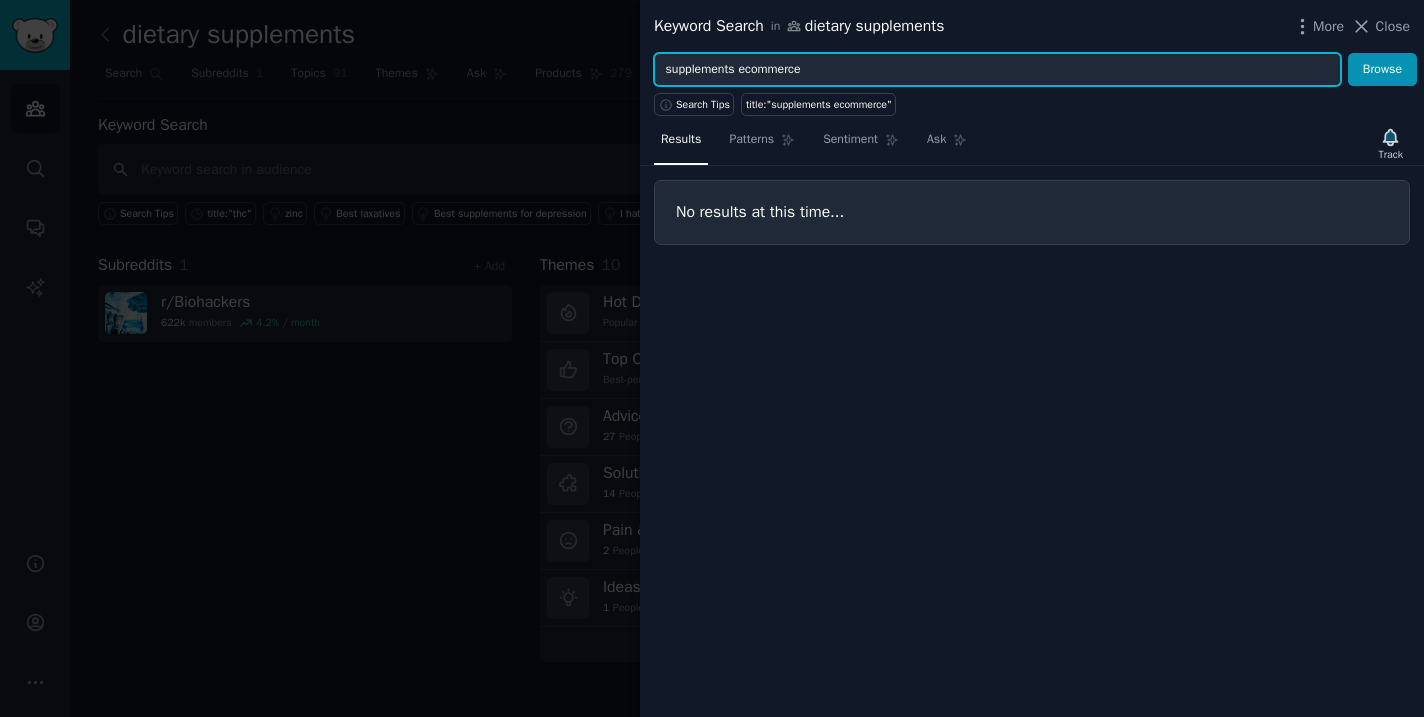 click on "supplements ecommerce" at bounding box center [997, 70] 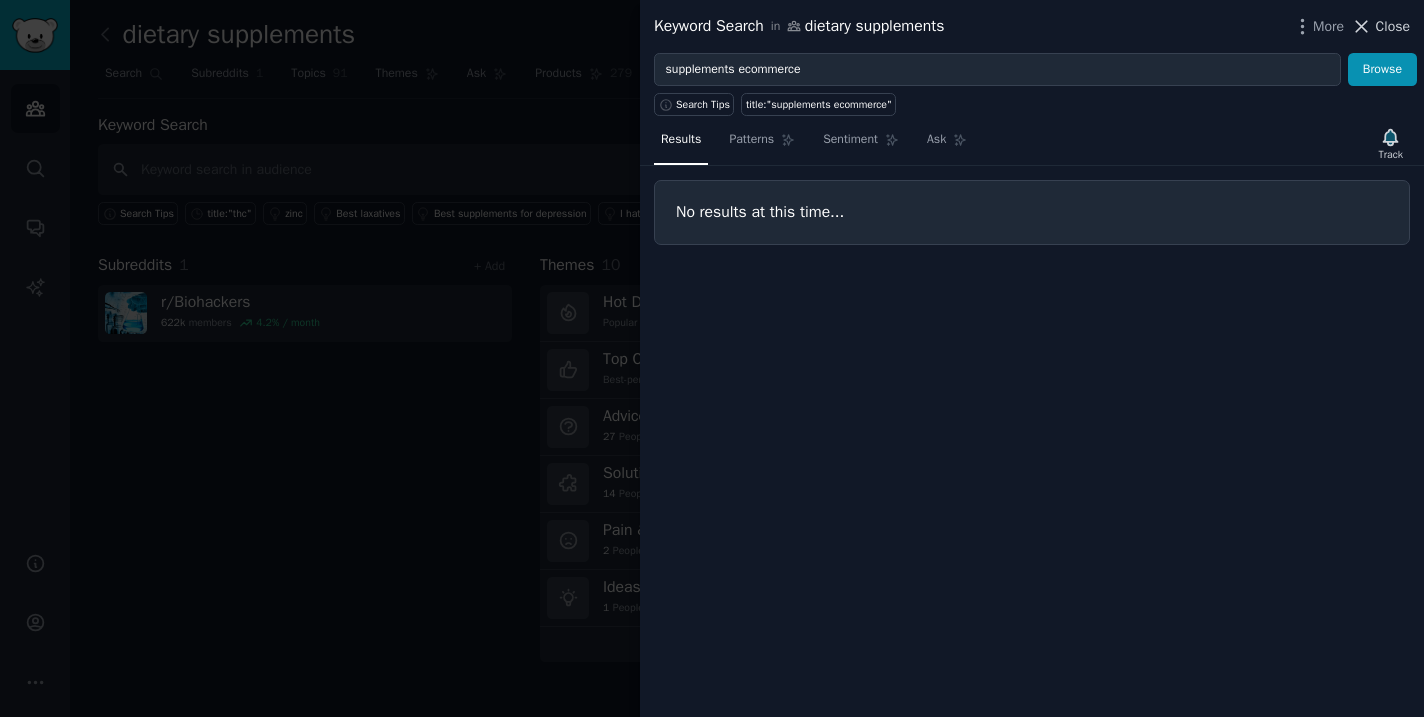 click on "Close" at bounding box center [1393, 26] 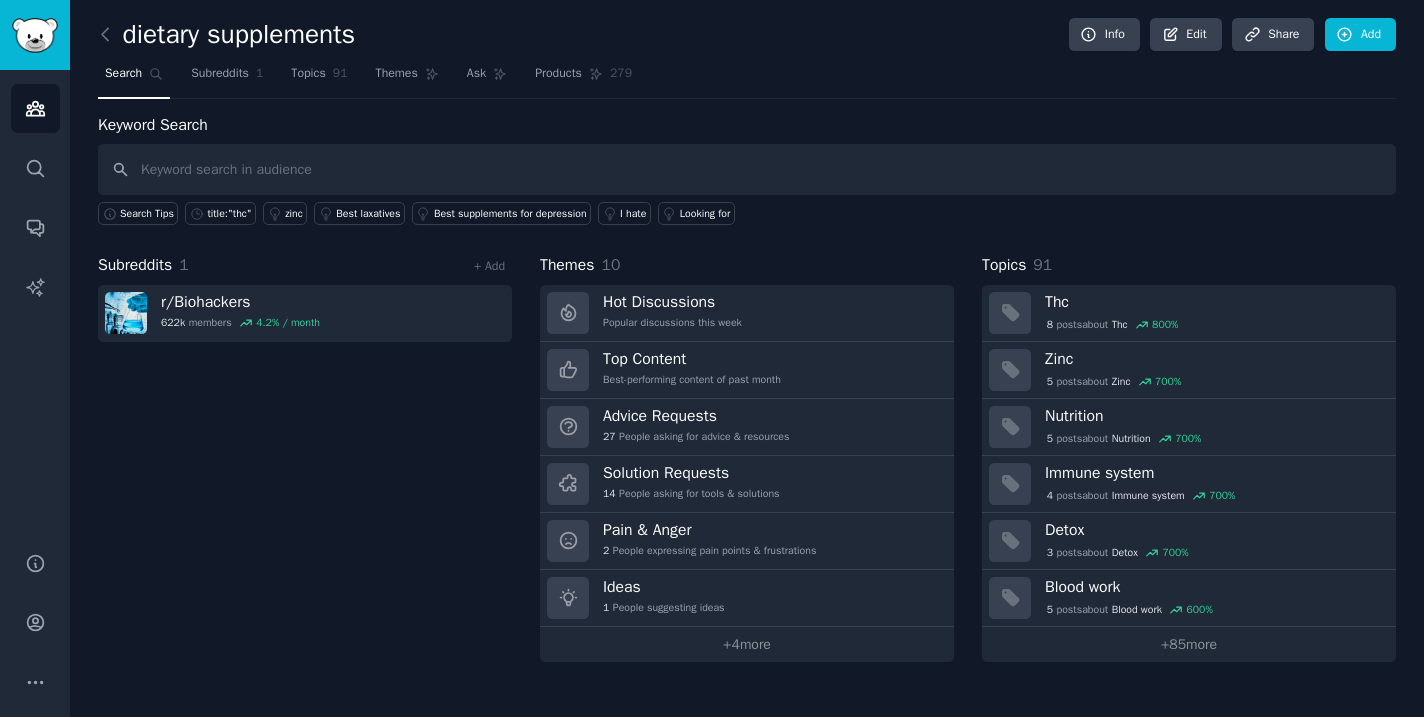 click on "Subreddits 1 + Add r/ Biohackers [MEMBER_COUNT]  members [PERCENTAGE] / month" at bounding box center (305, 457) 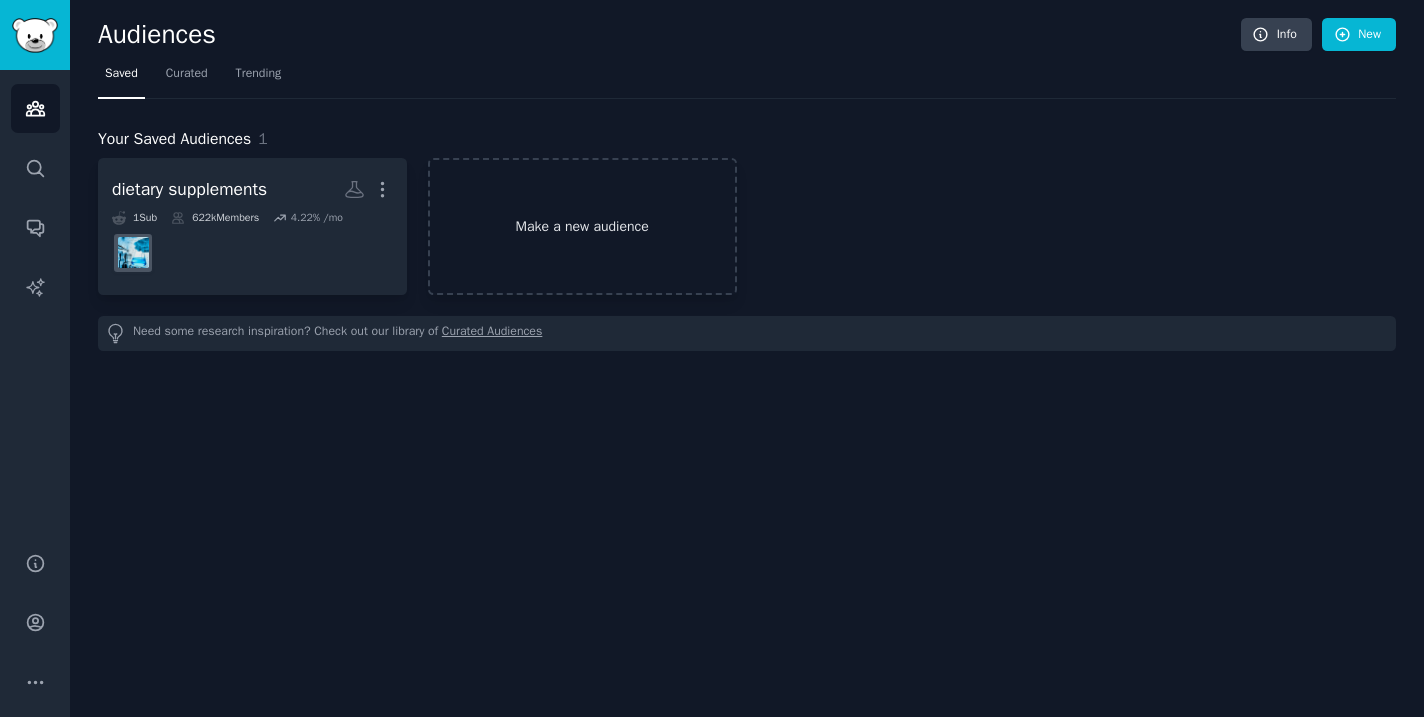 click on "Make a new audience" at bounding box center [582, 226] 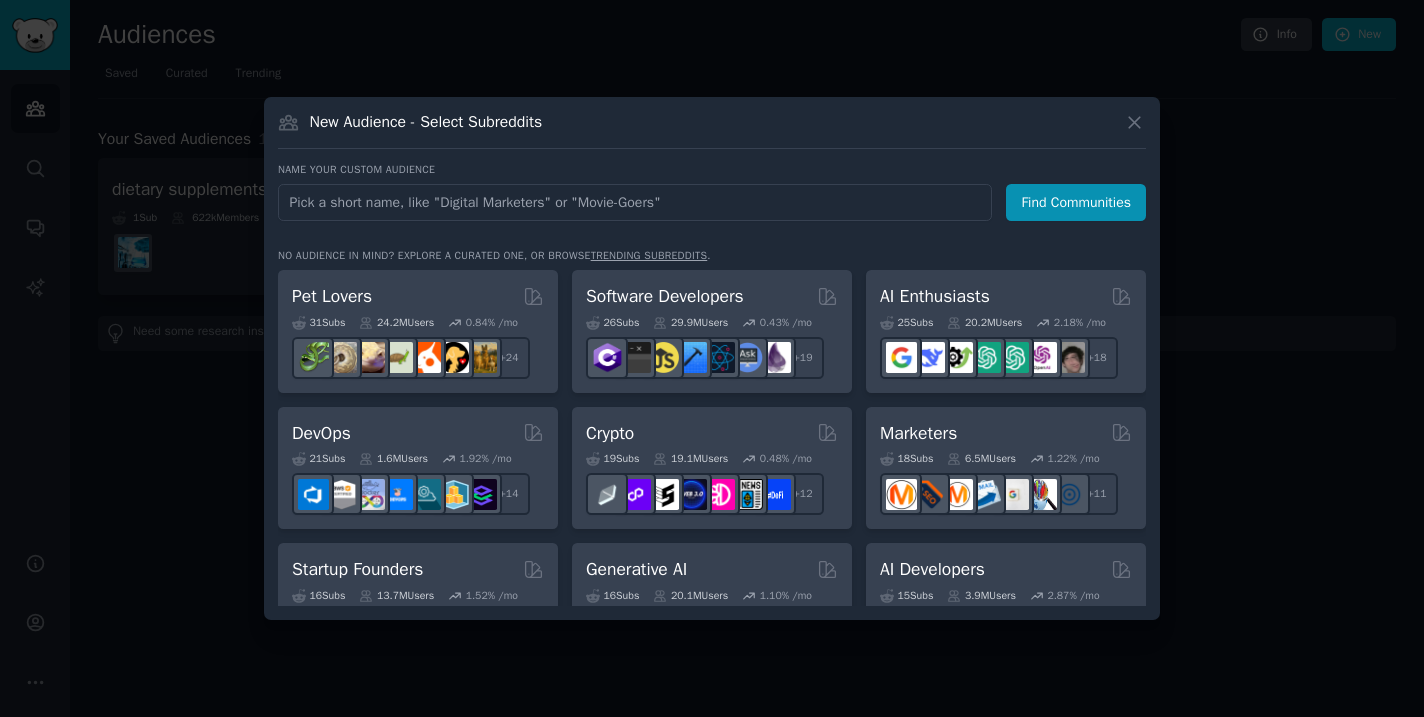 click at bounding box center [635, 202] 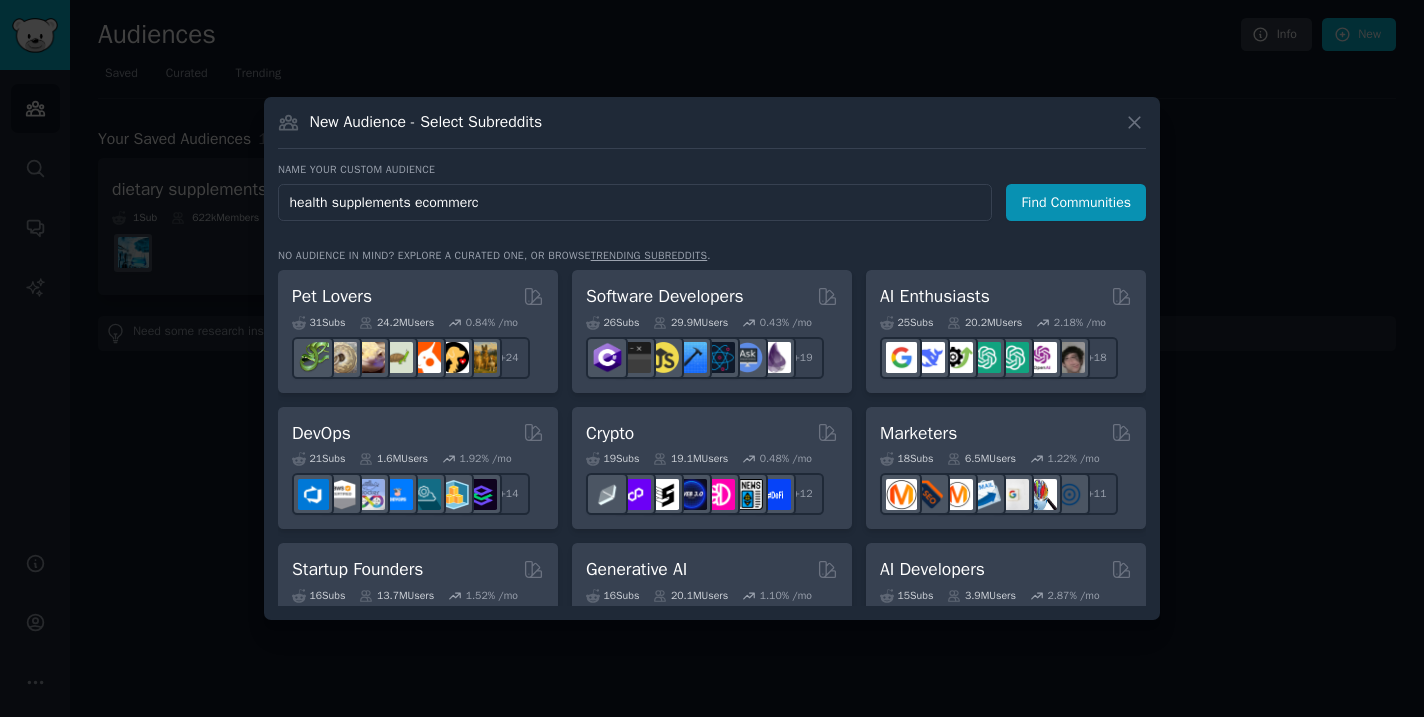 type on "health supplements ecommerce" 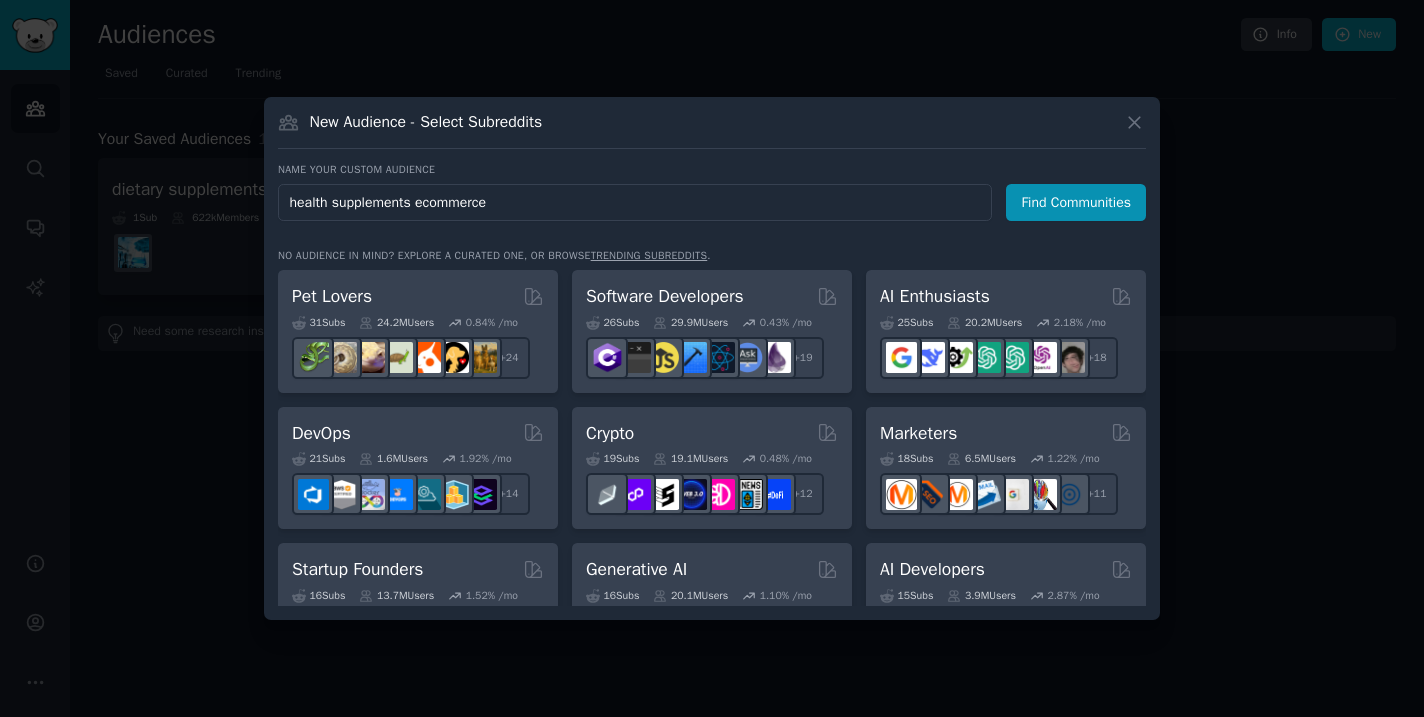 click on "Find Communities" at bounding box center (1076, 202) 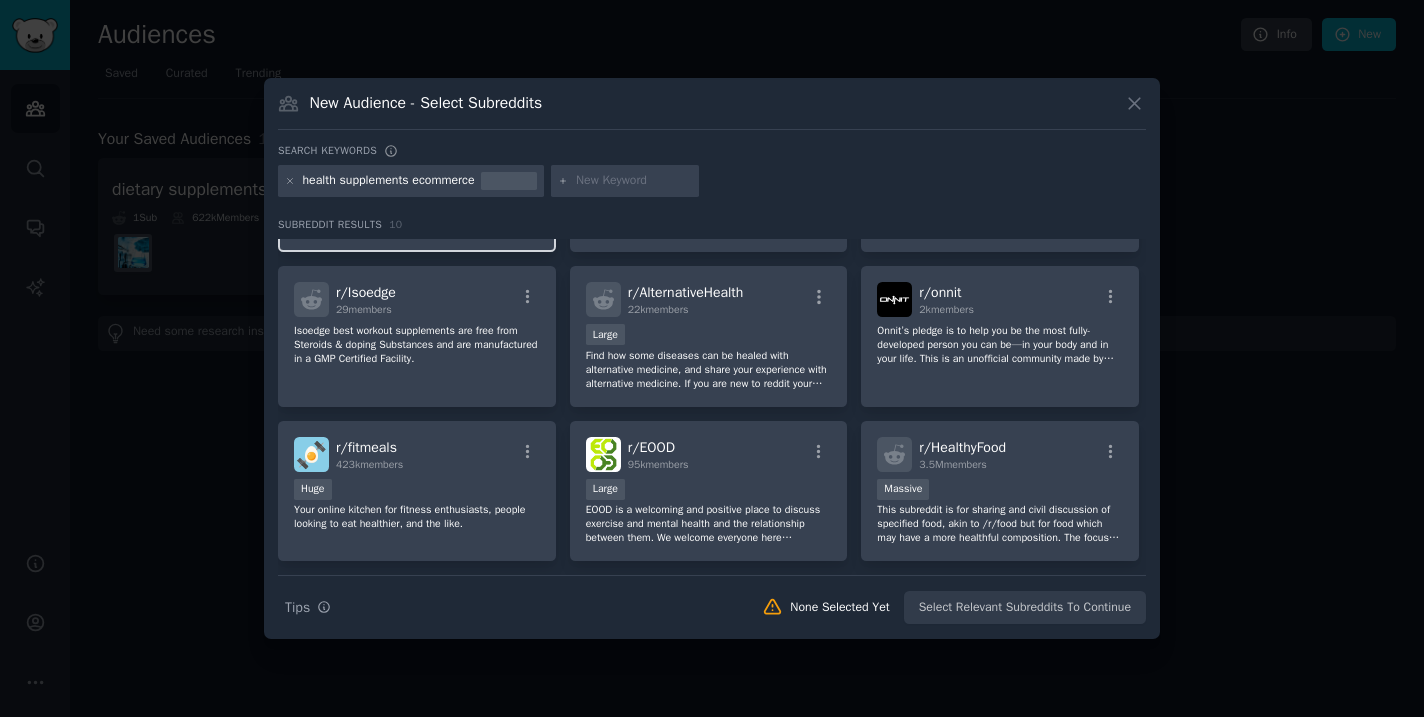 scroll, scrollTop: 0, scrollLeft: 0, axis: both 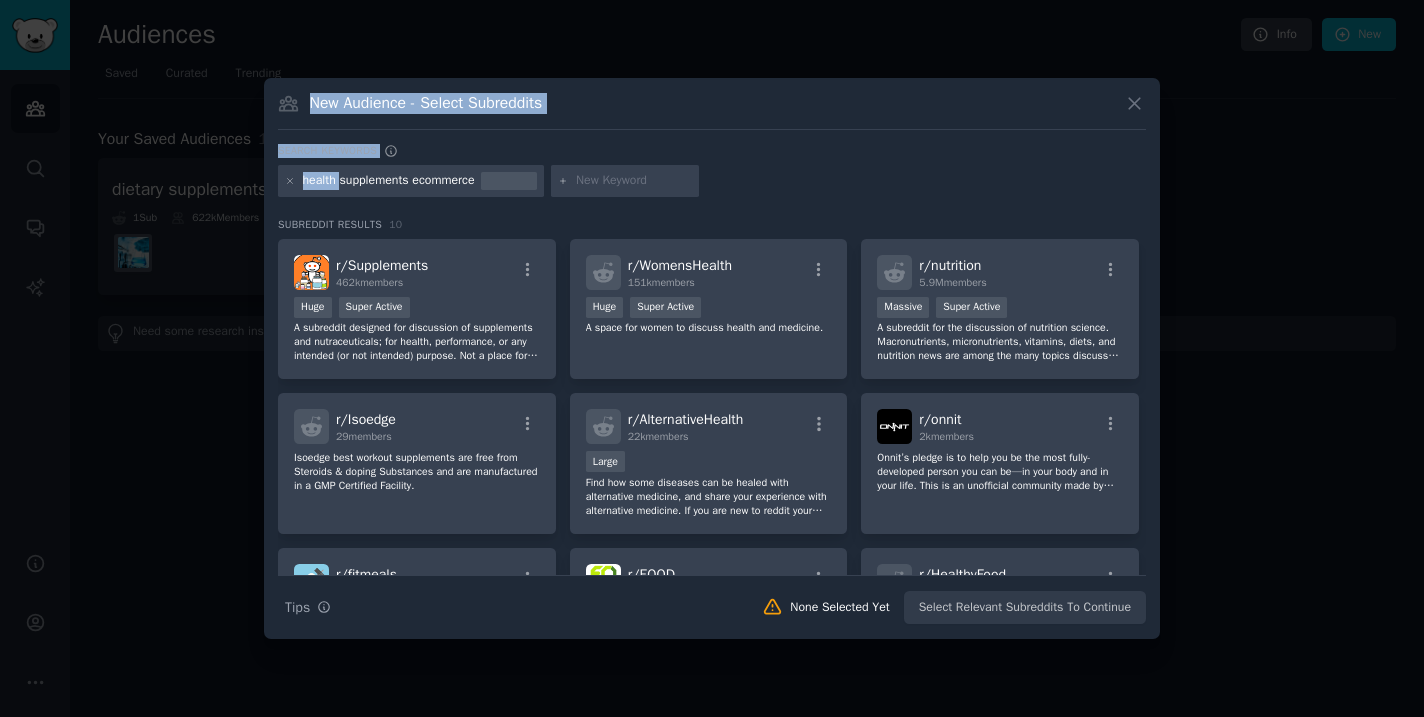 drag, startPoint x: 340, startPoint y: 182, endPoint x: 245, endPoint y: 181, distance: 95.005264 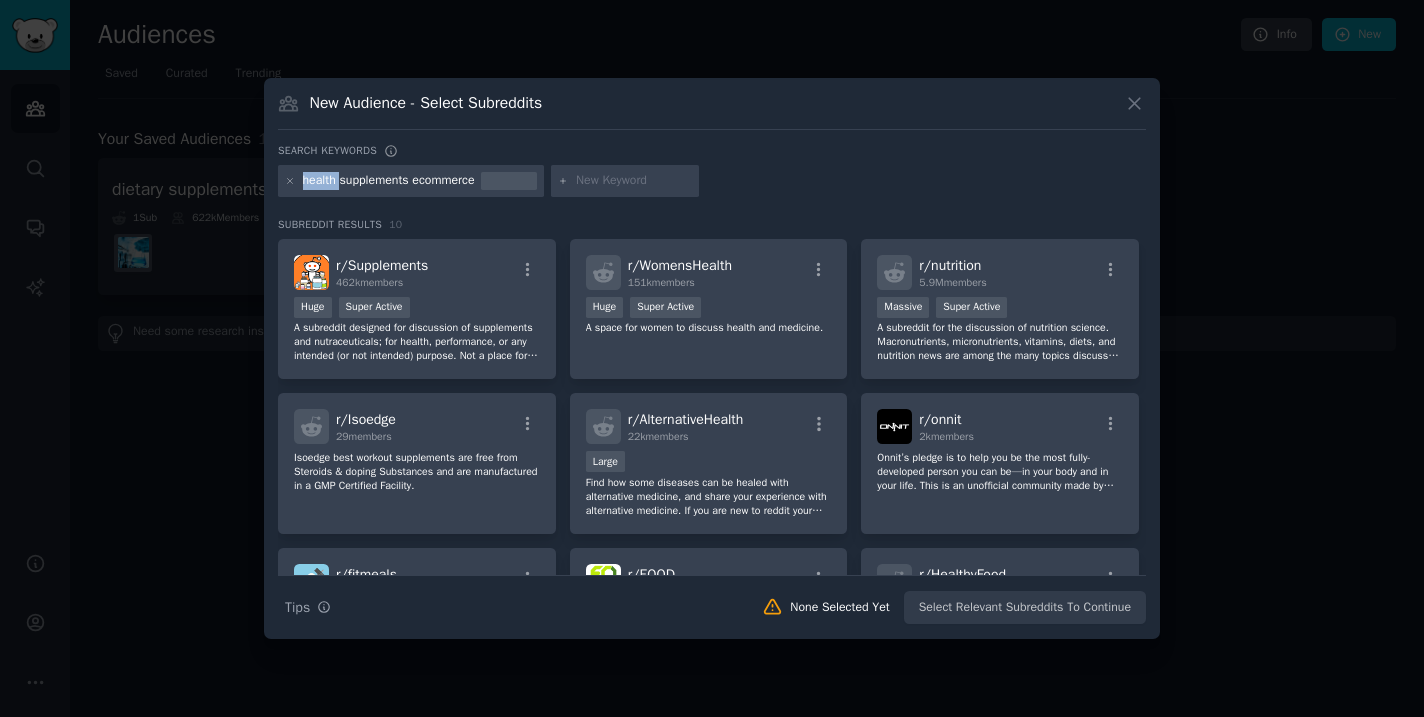 drag, startPoint x: 342, startPoint y: 181, endPoint x: 267, endPoint y: 181, distance: 75 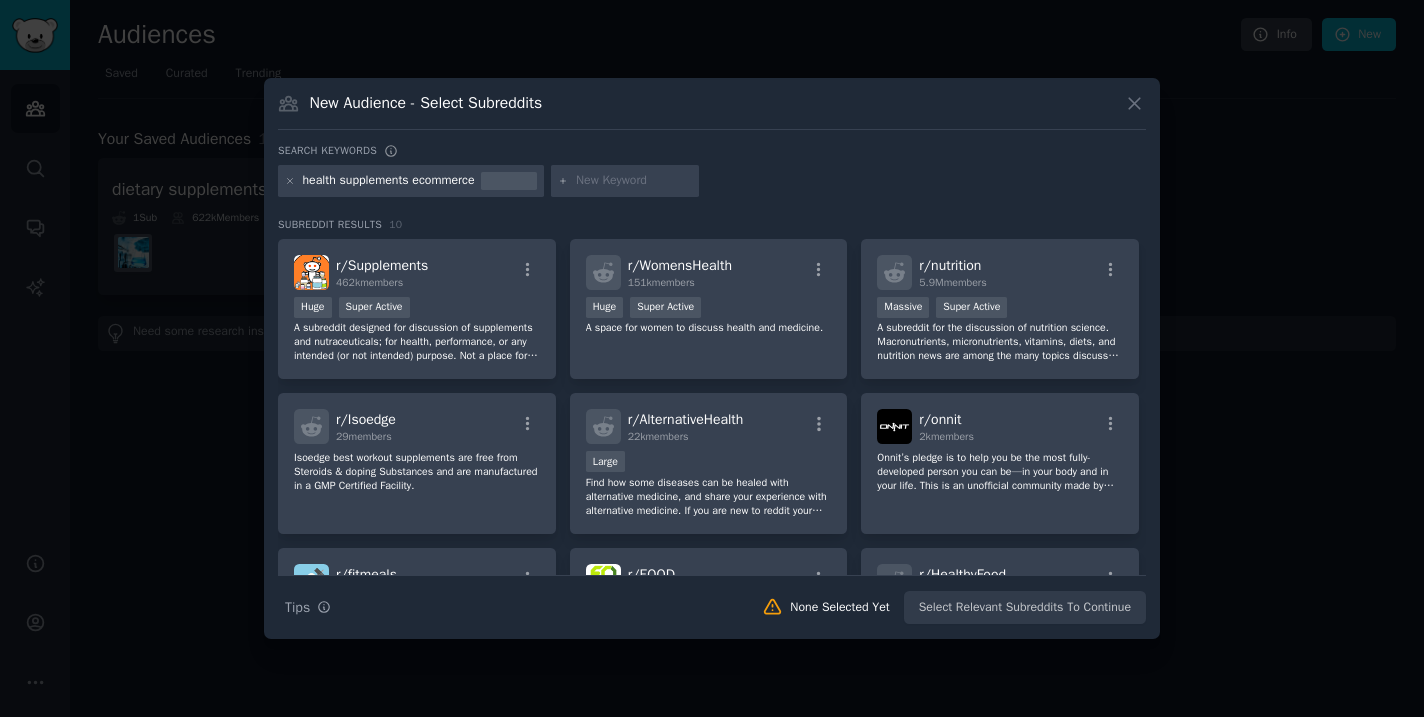 click on "health supplements ecommerce" at bounding box center (389, 181) 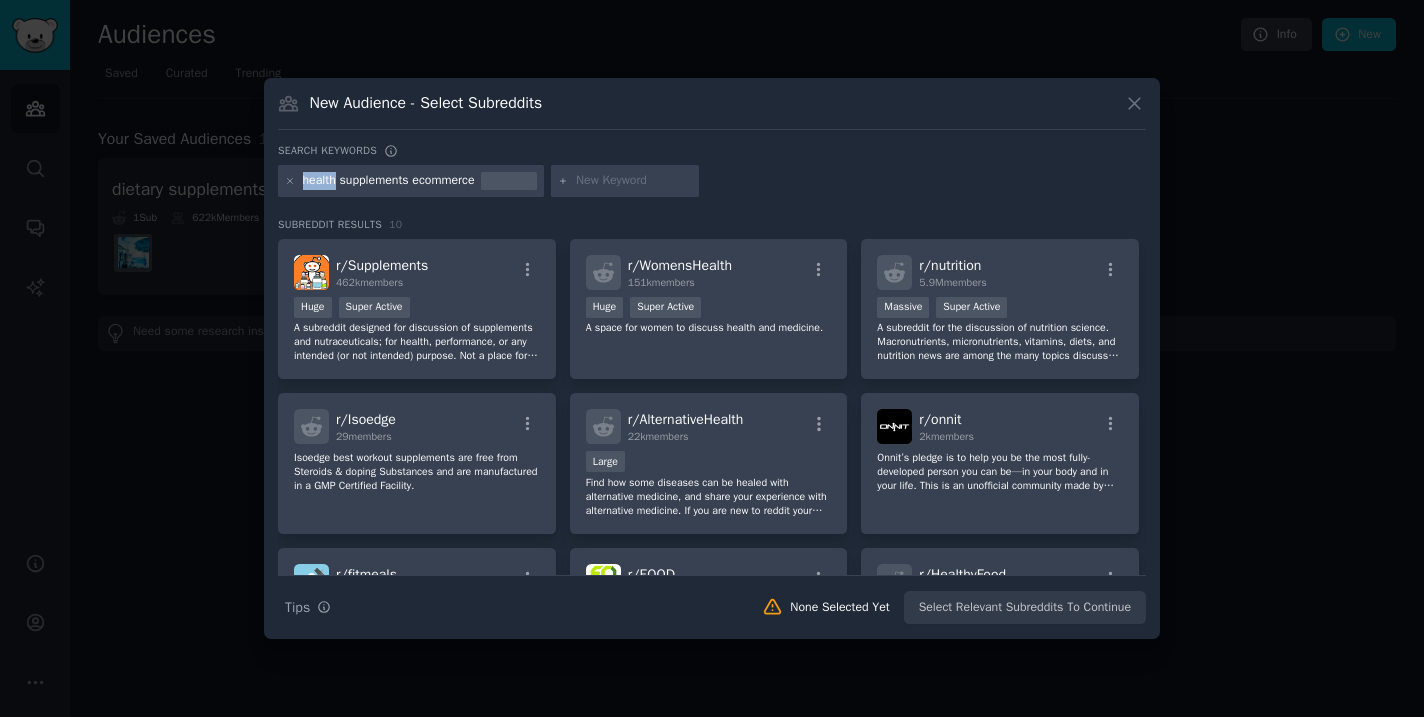 click on "health supplements ecommerce" at bounding box center (389, 181) 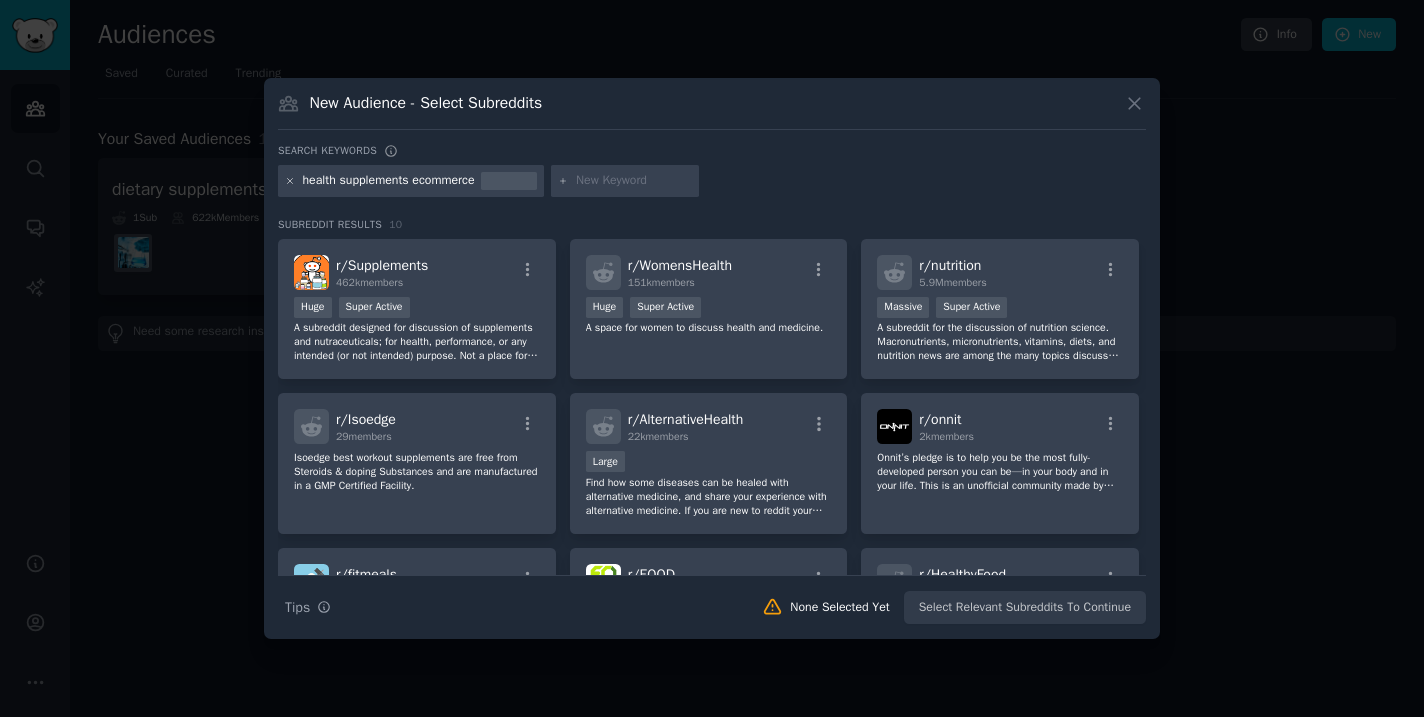 click 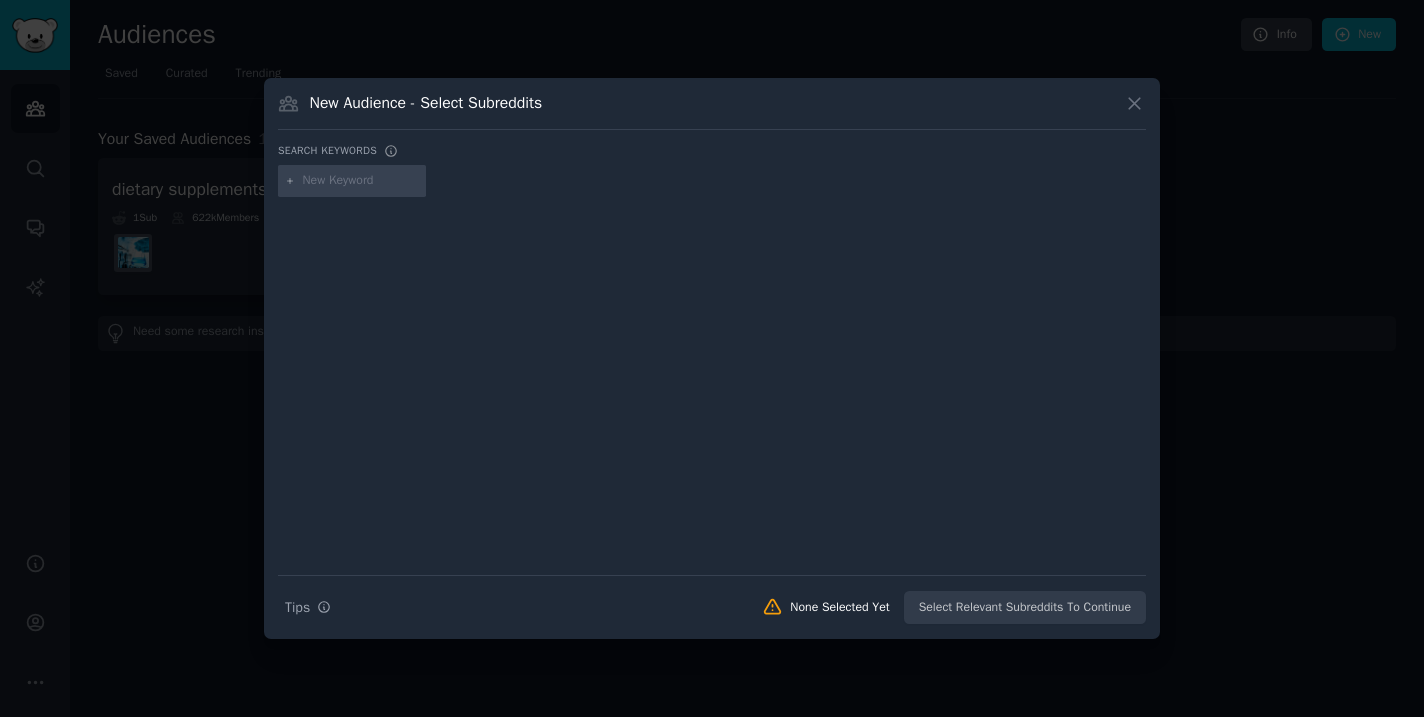 click at bounding box center [361, 181] 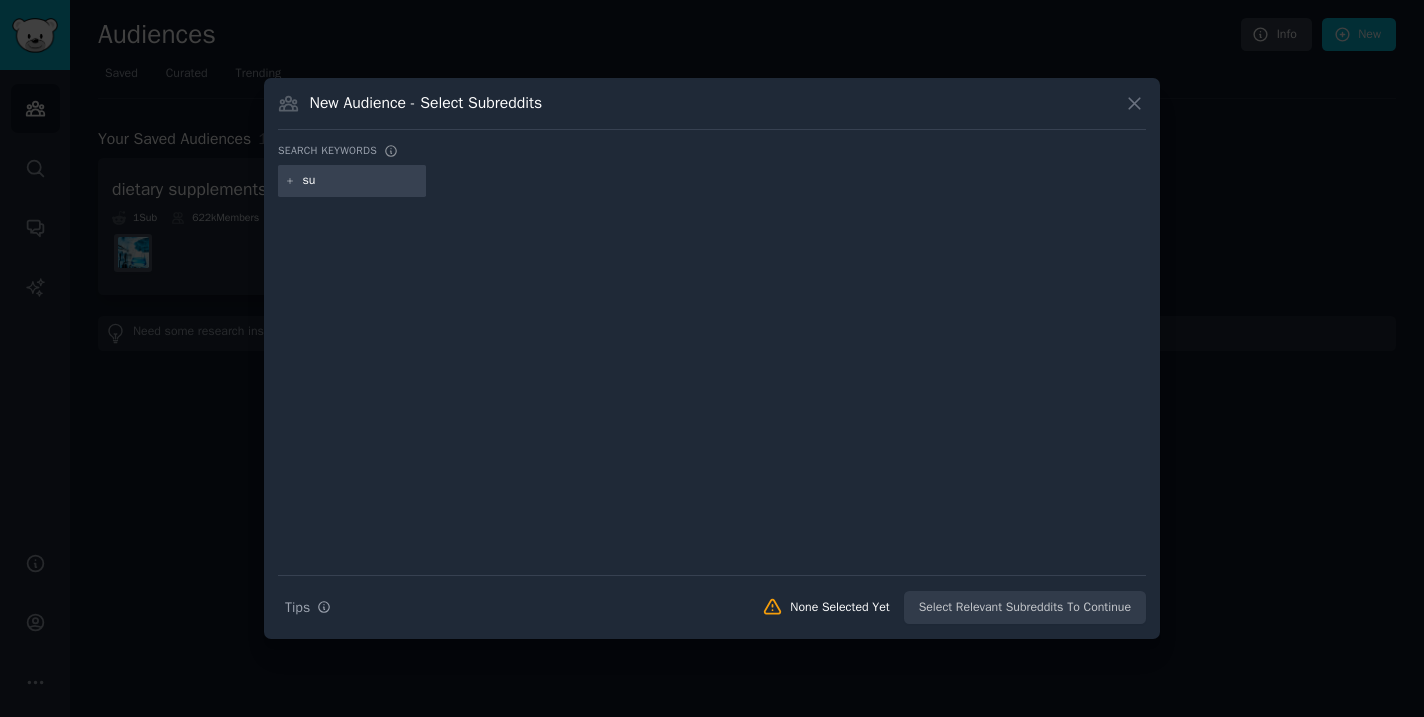 type on "s" 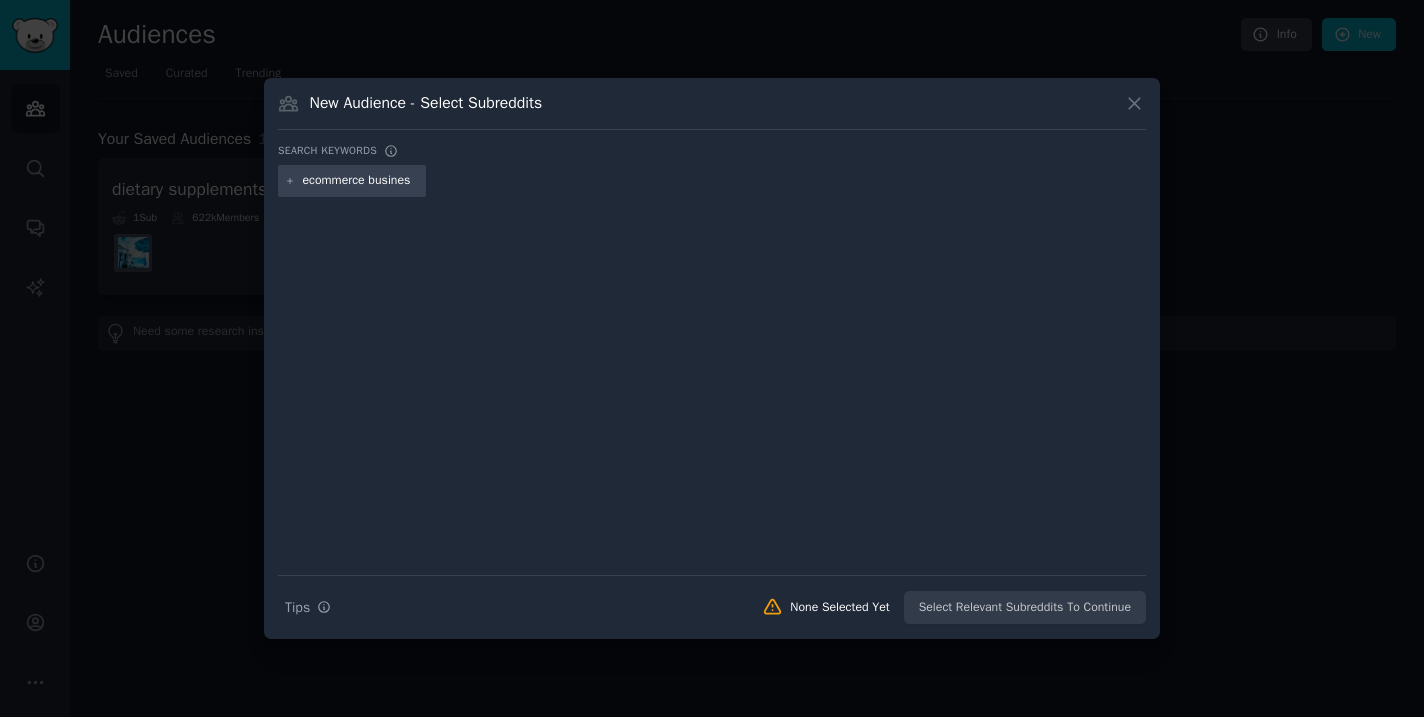 type on "ecommerce business" 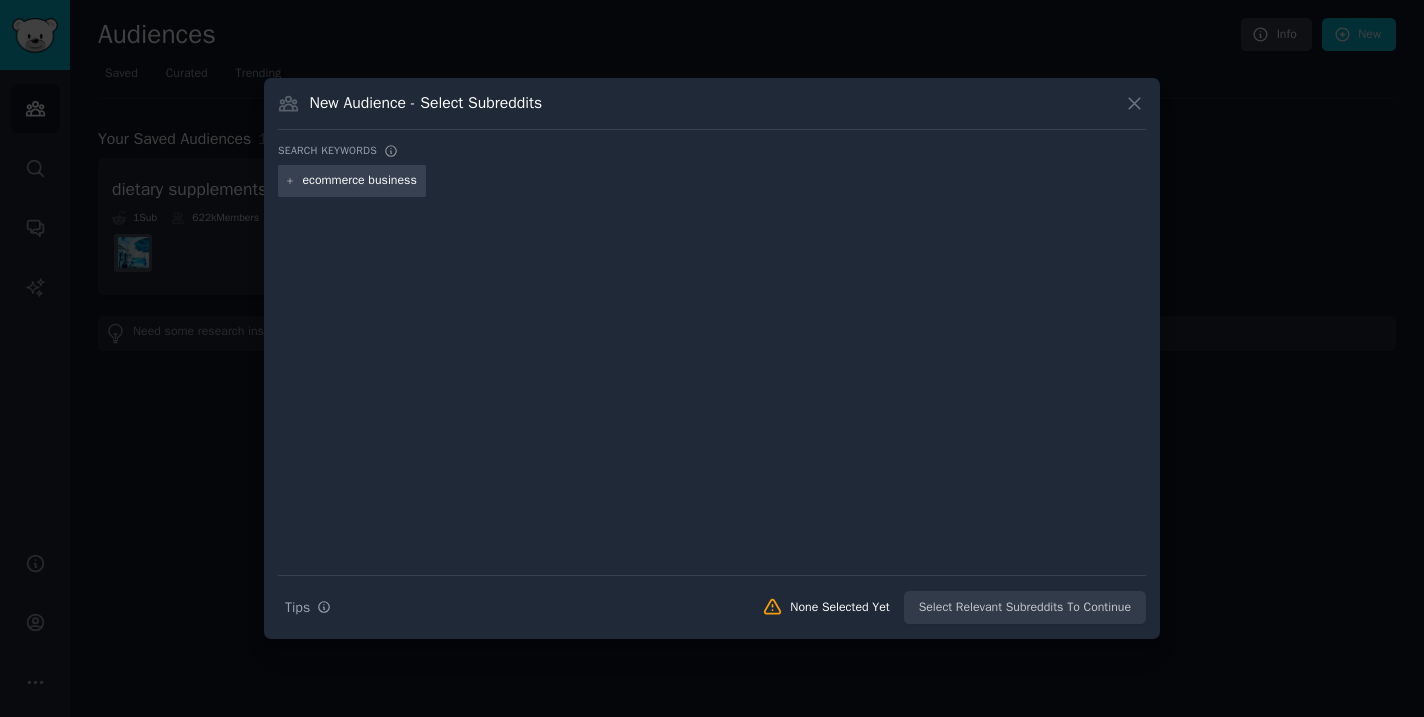 type 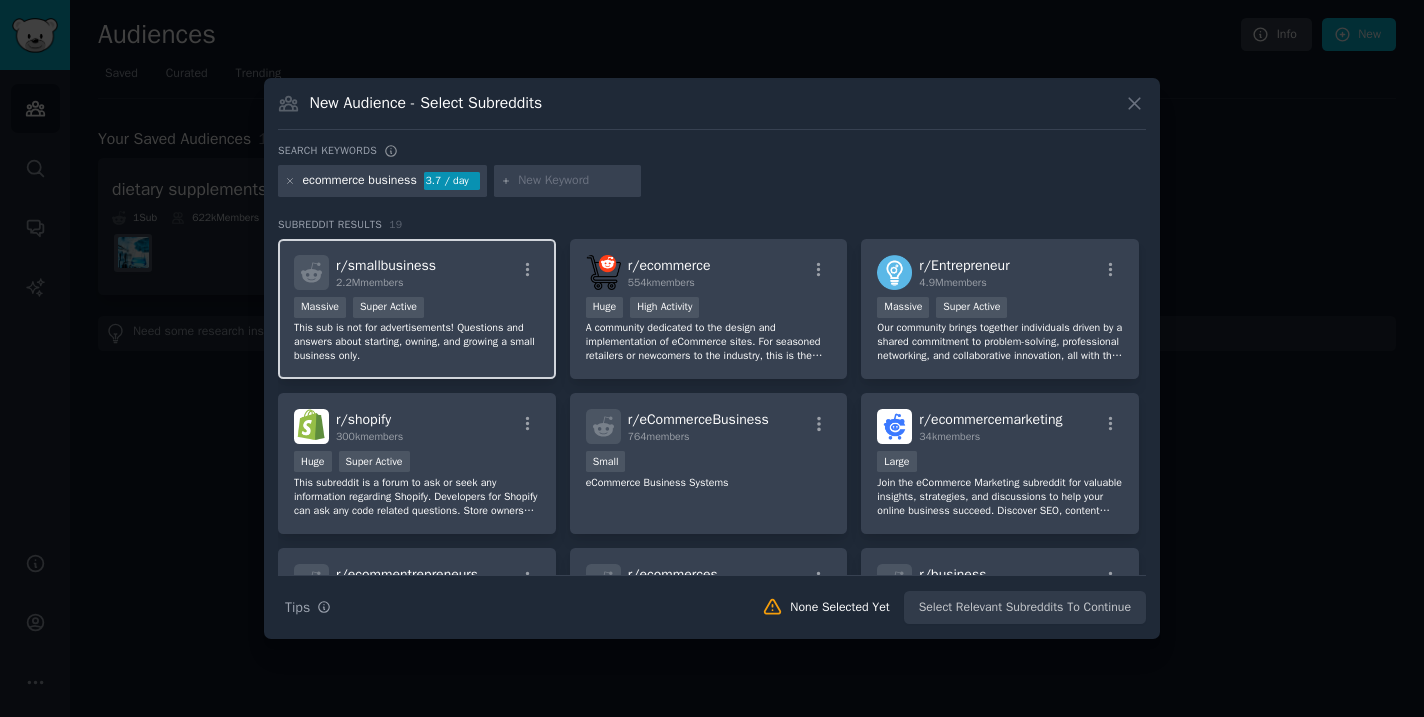 click on "r/ smallbusiness" at bounding box center (386, 265) 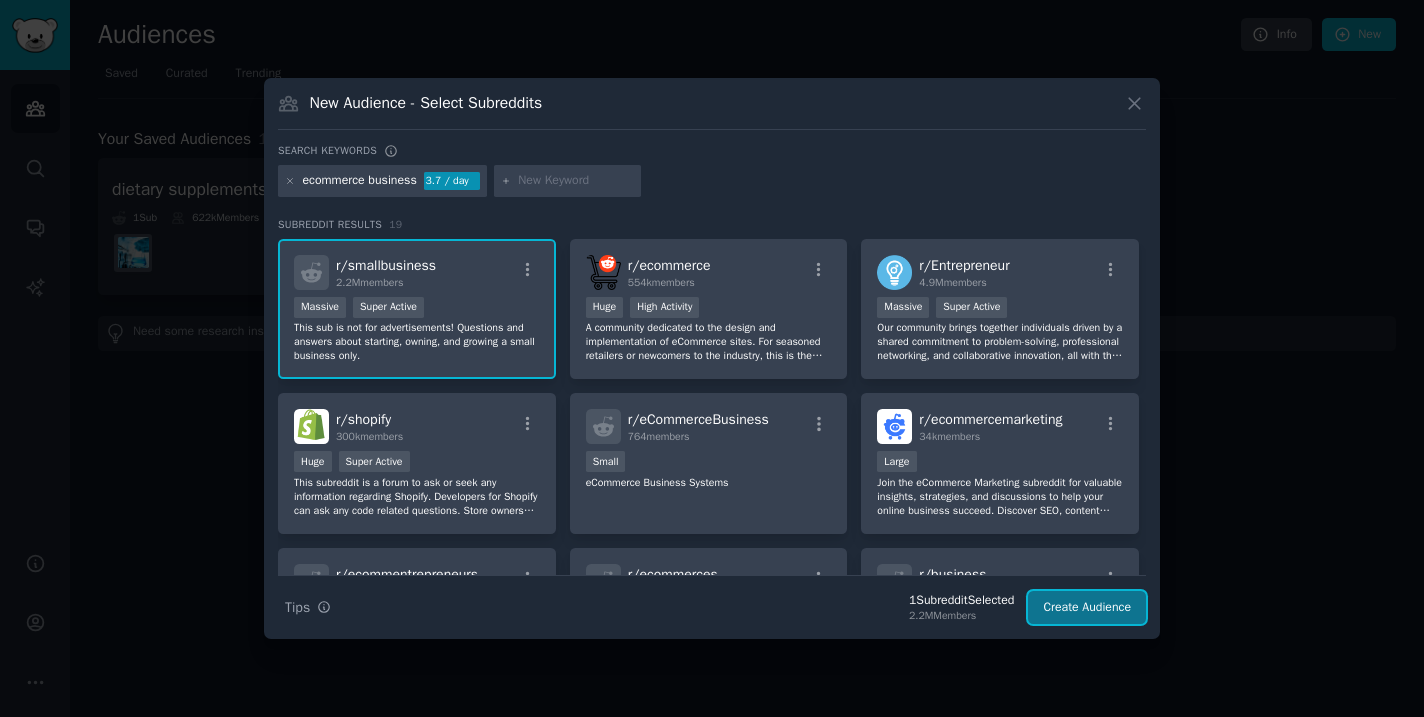 click on "Create Audience" at bounding box center [1087, 608] 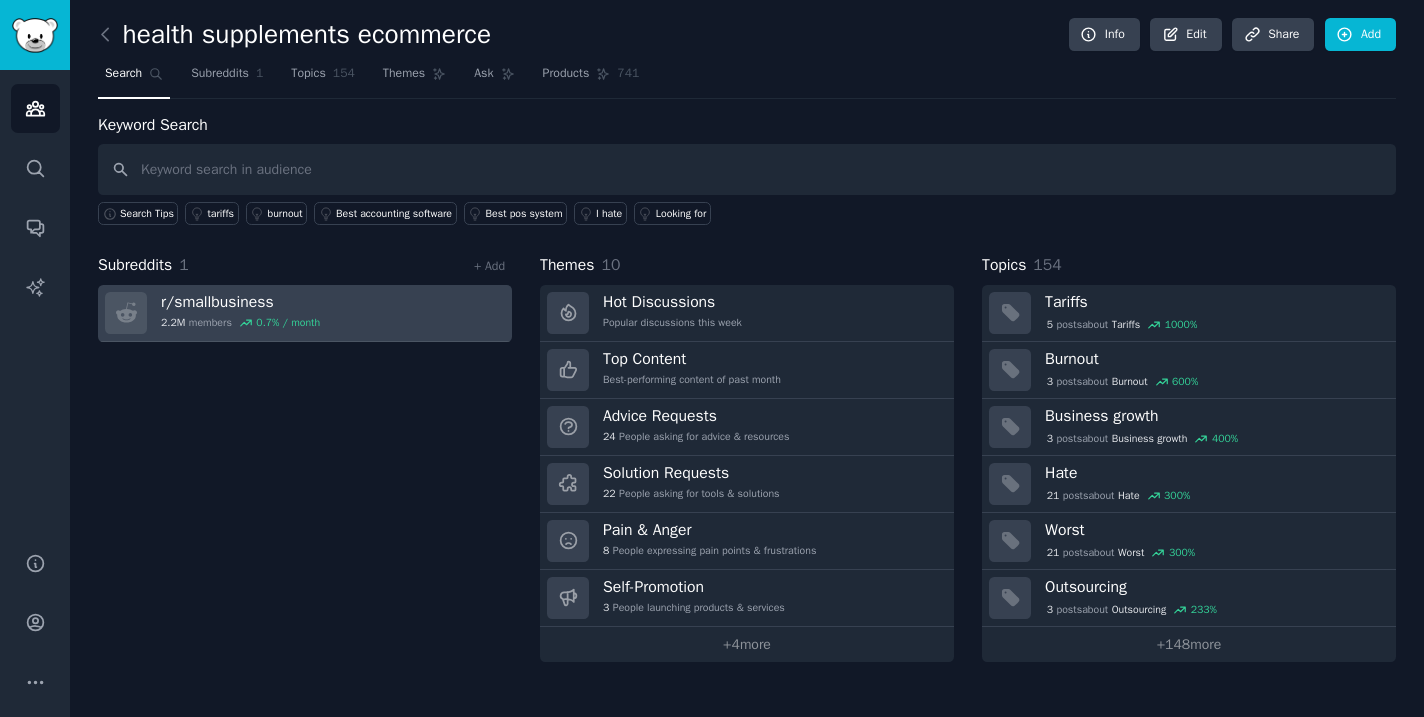 click on "r/ smallbusiness" at bounding box center (240, 302) 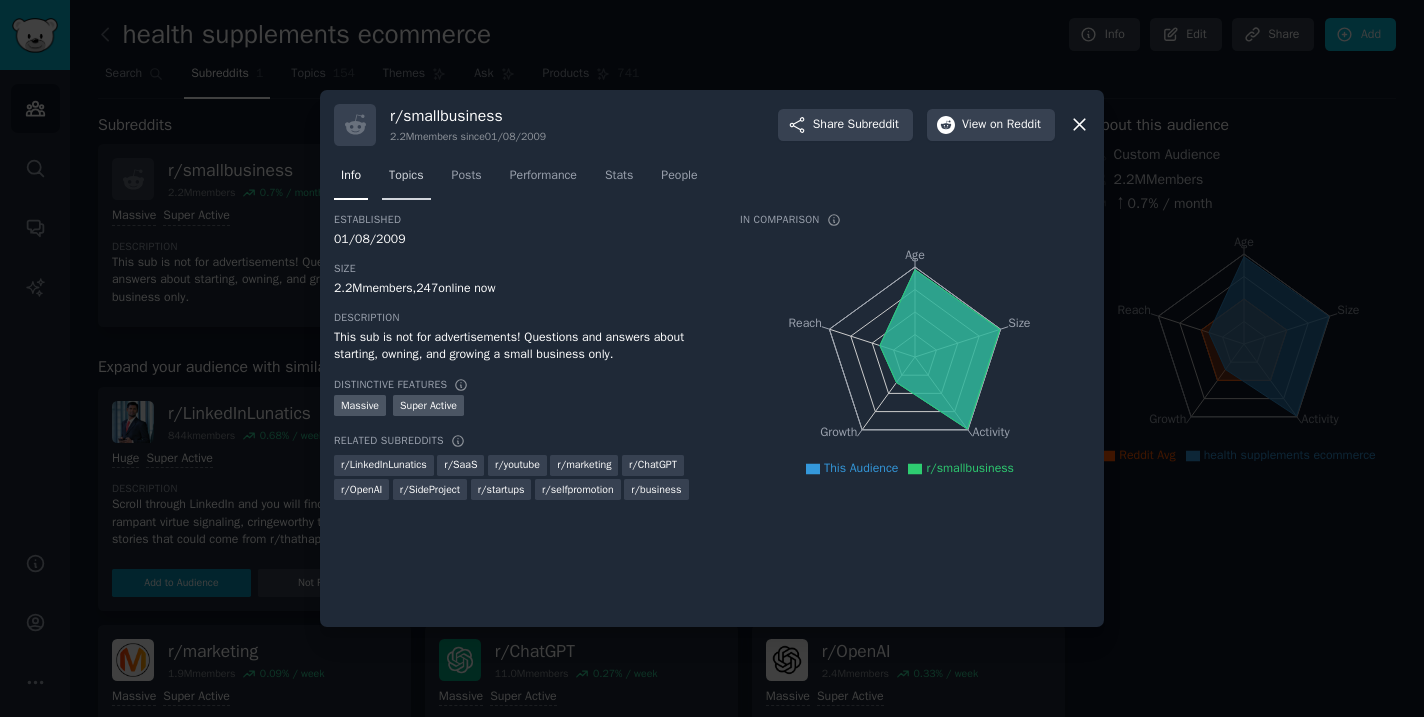 click on "Topics" at bounding box center (406, 176) 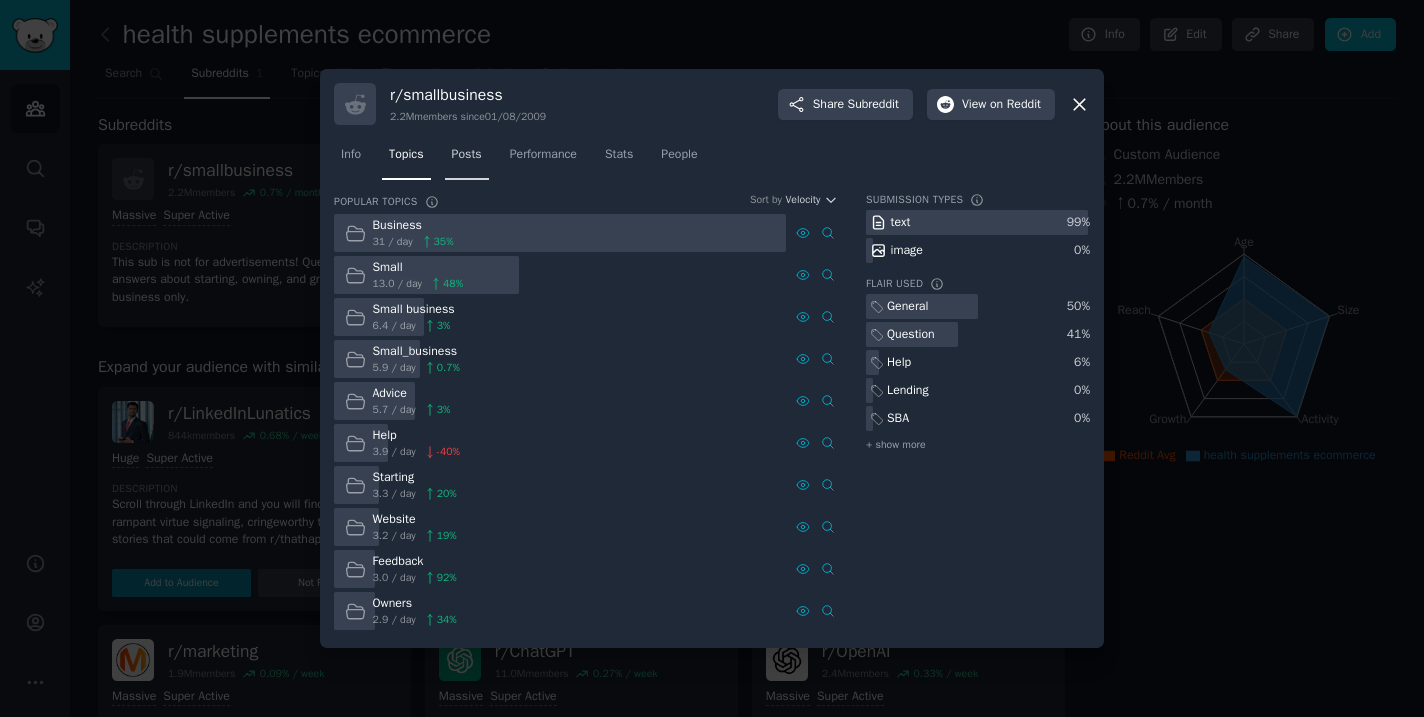 click on "Posts" at bounding box center [467, 155] 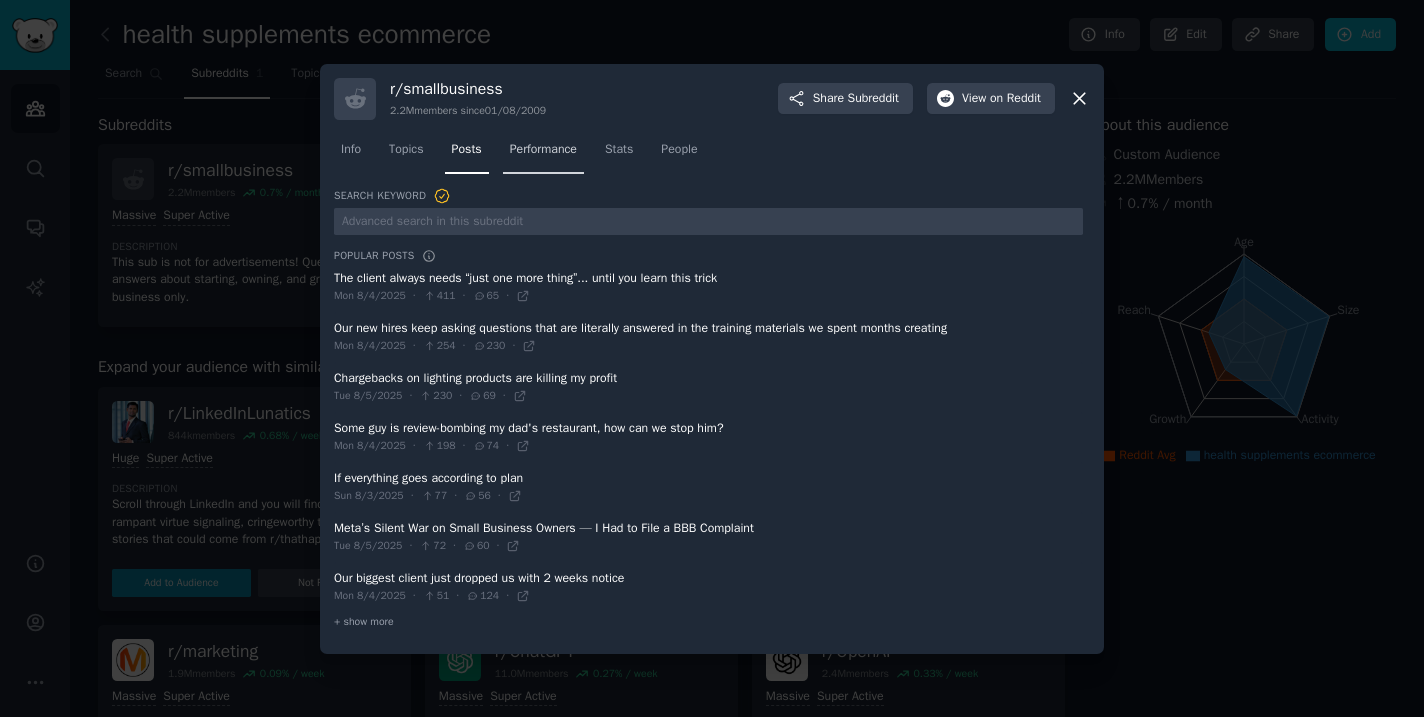 click on "Performance" at bounding box center [543, 150] 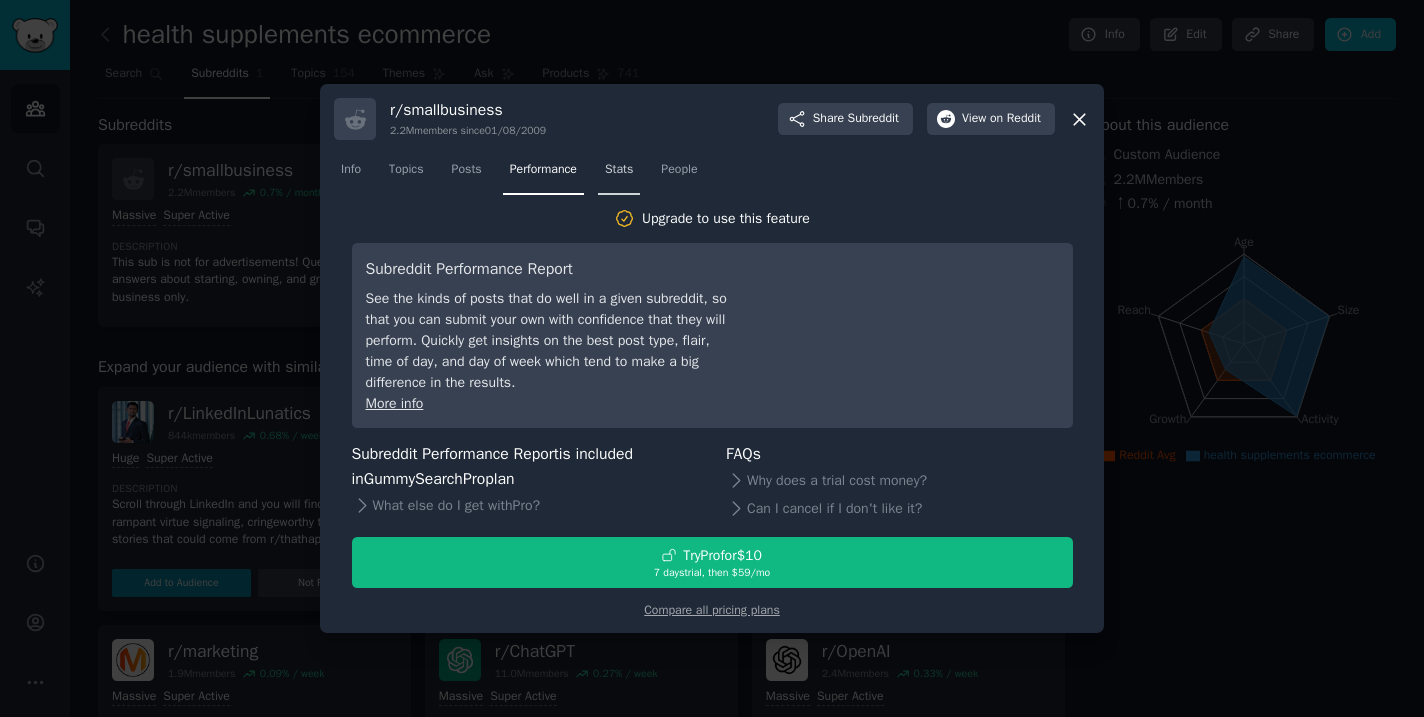 click on "Stats" at bounding box center [619, 170] 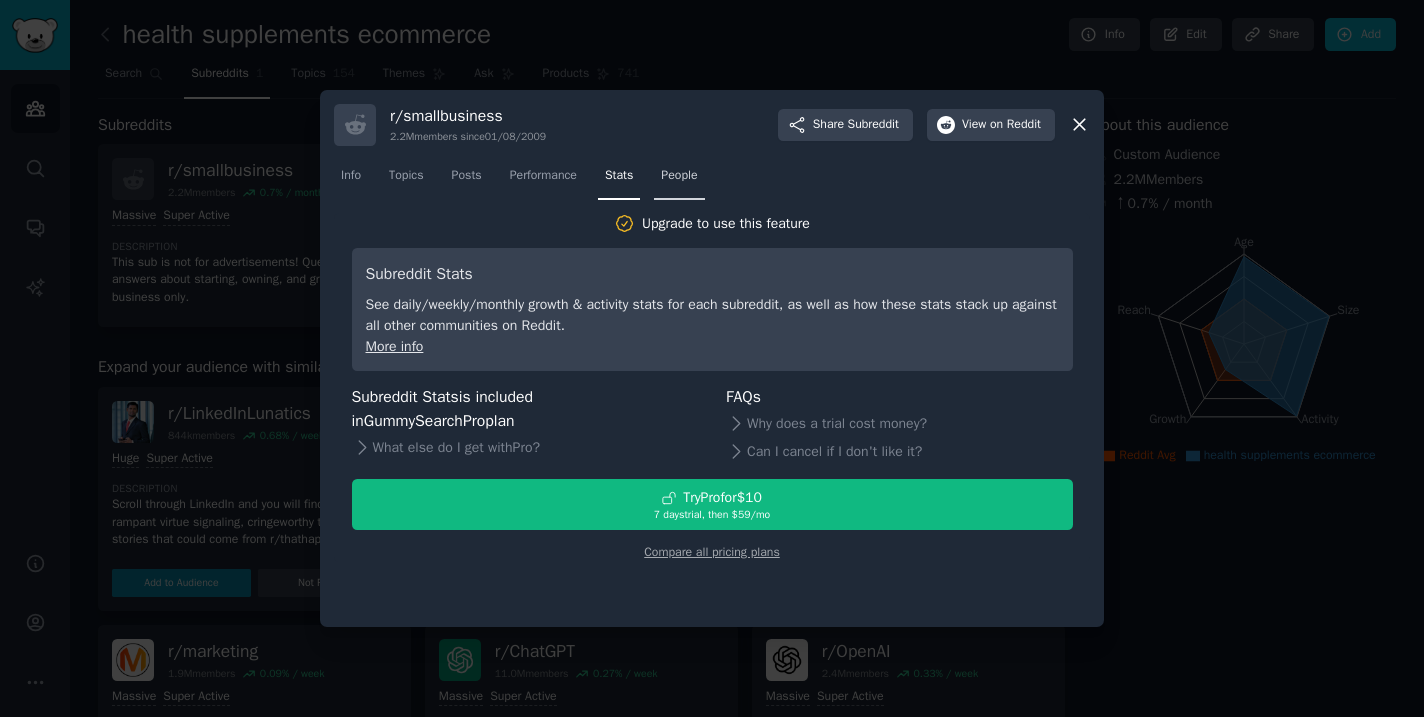 click on "People" at bounding box center [679, 176] 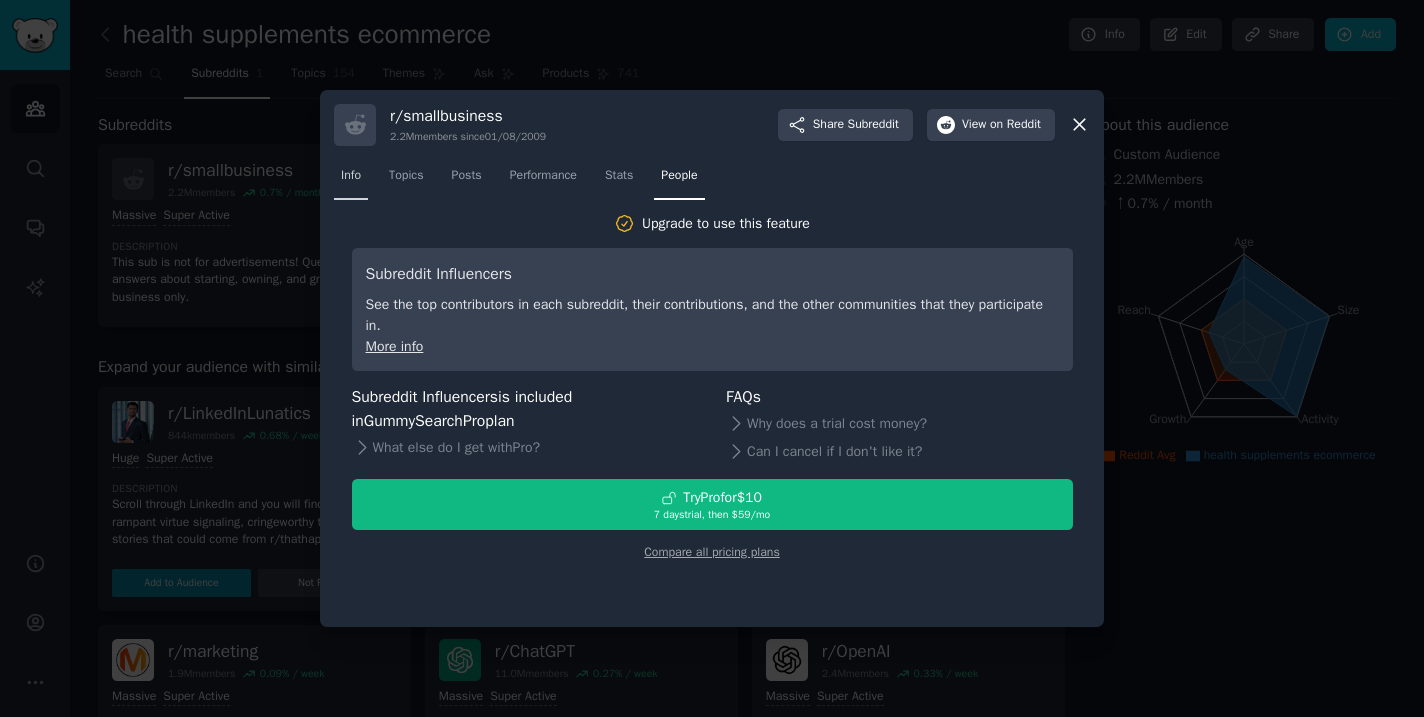click on "Info" at bounding box center (351, 180) 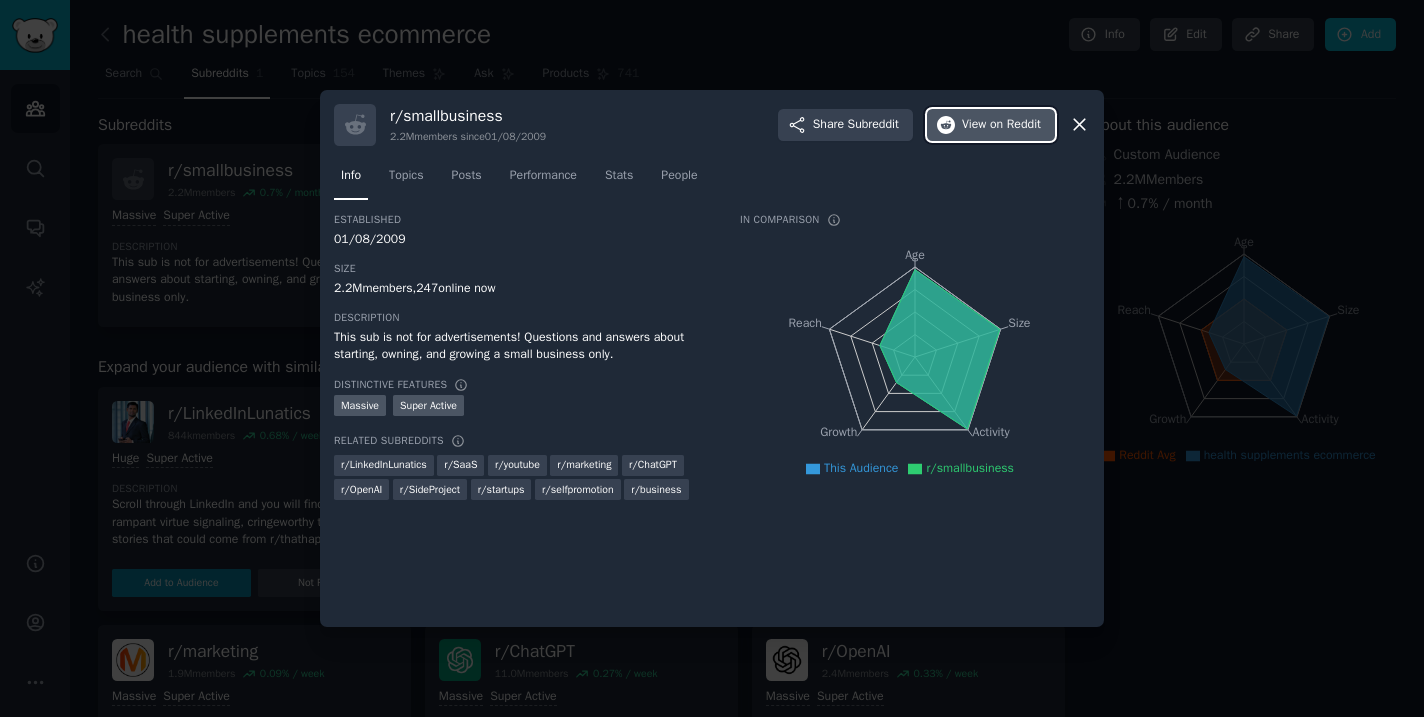 click on "on Reddit" at bounding box center (1015, 125) 